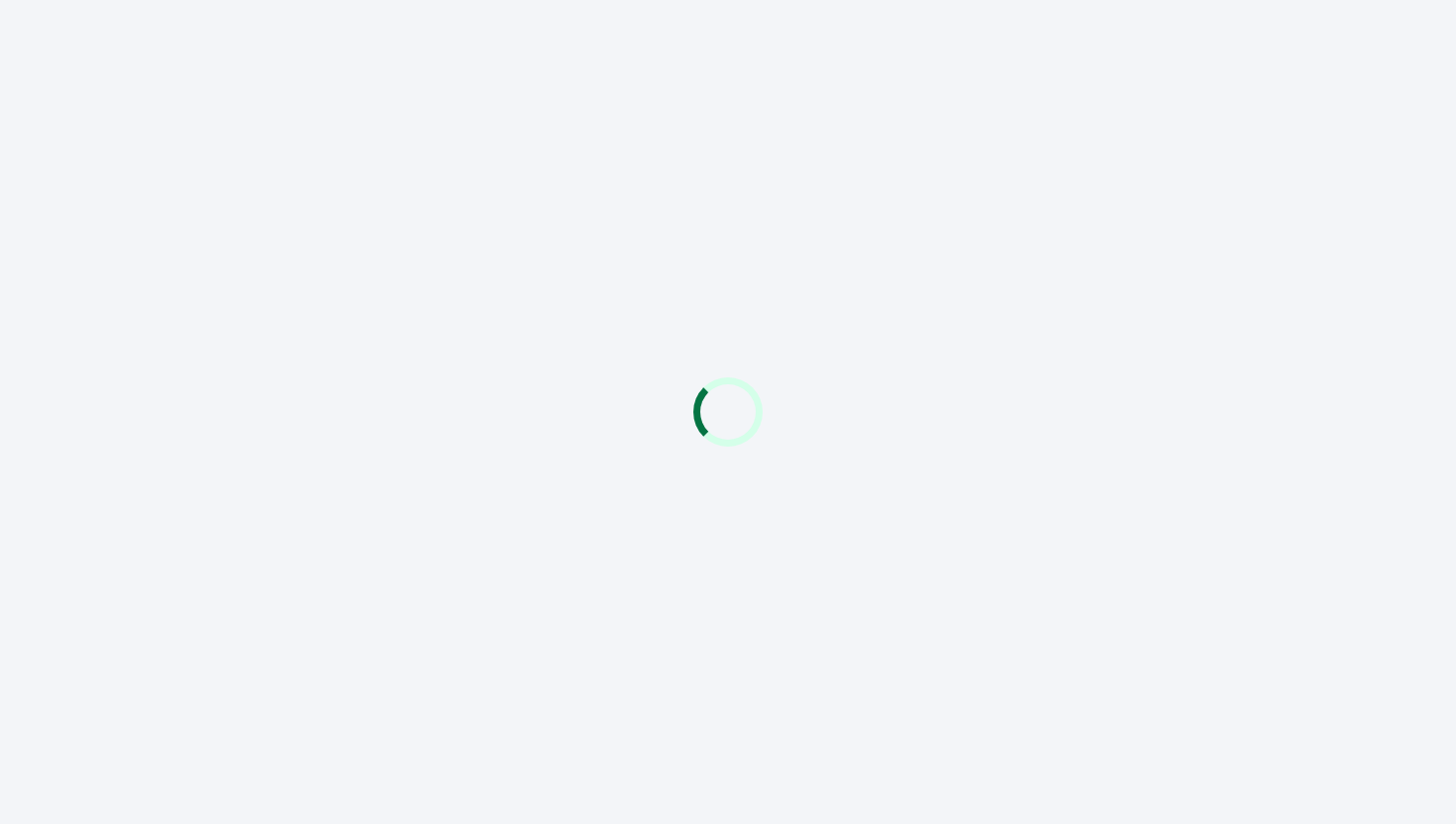 scroll, scrollTop: 0, scrollLeft: 0, axis: both 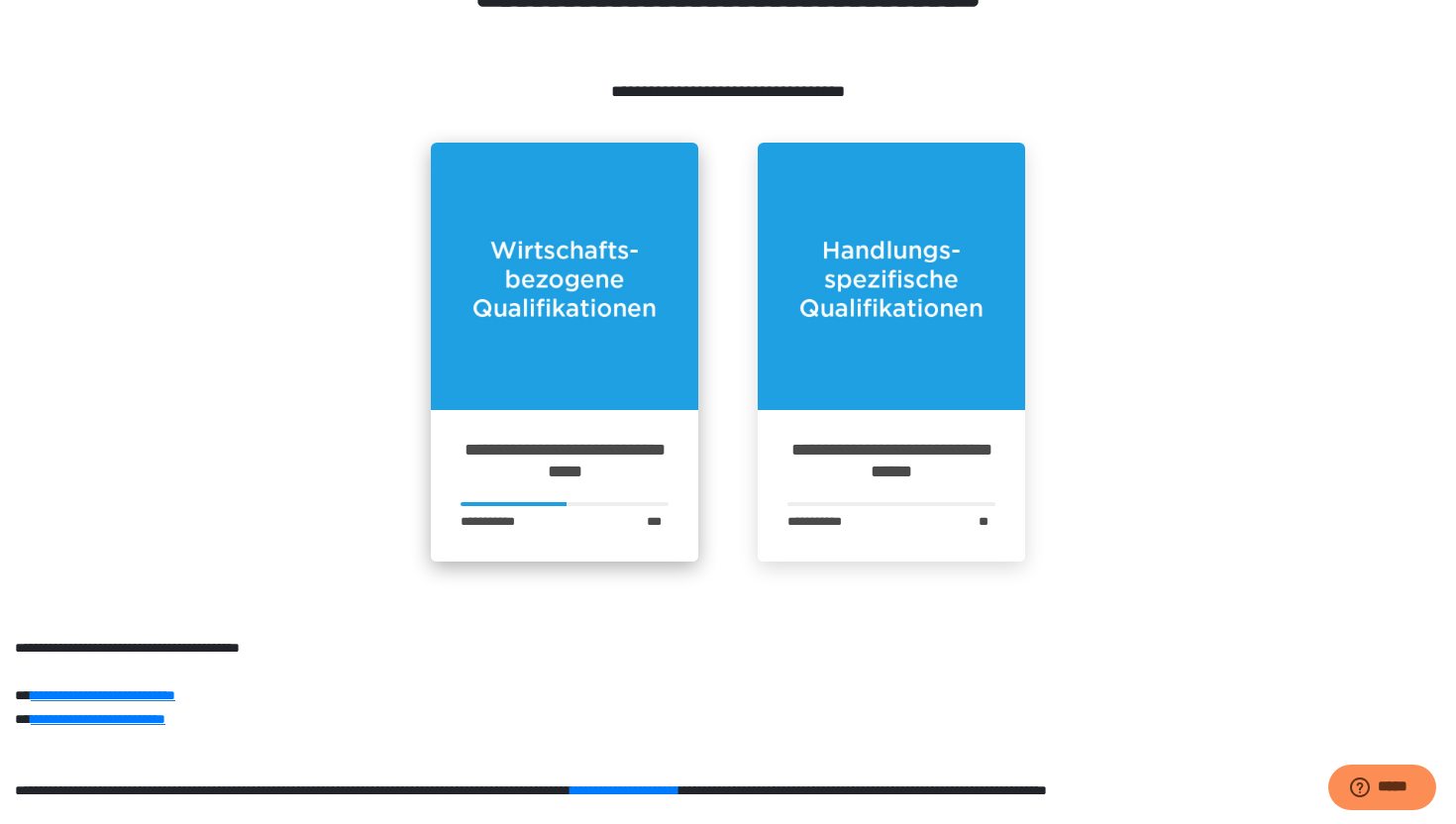 click at bounding box center (565, 276) 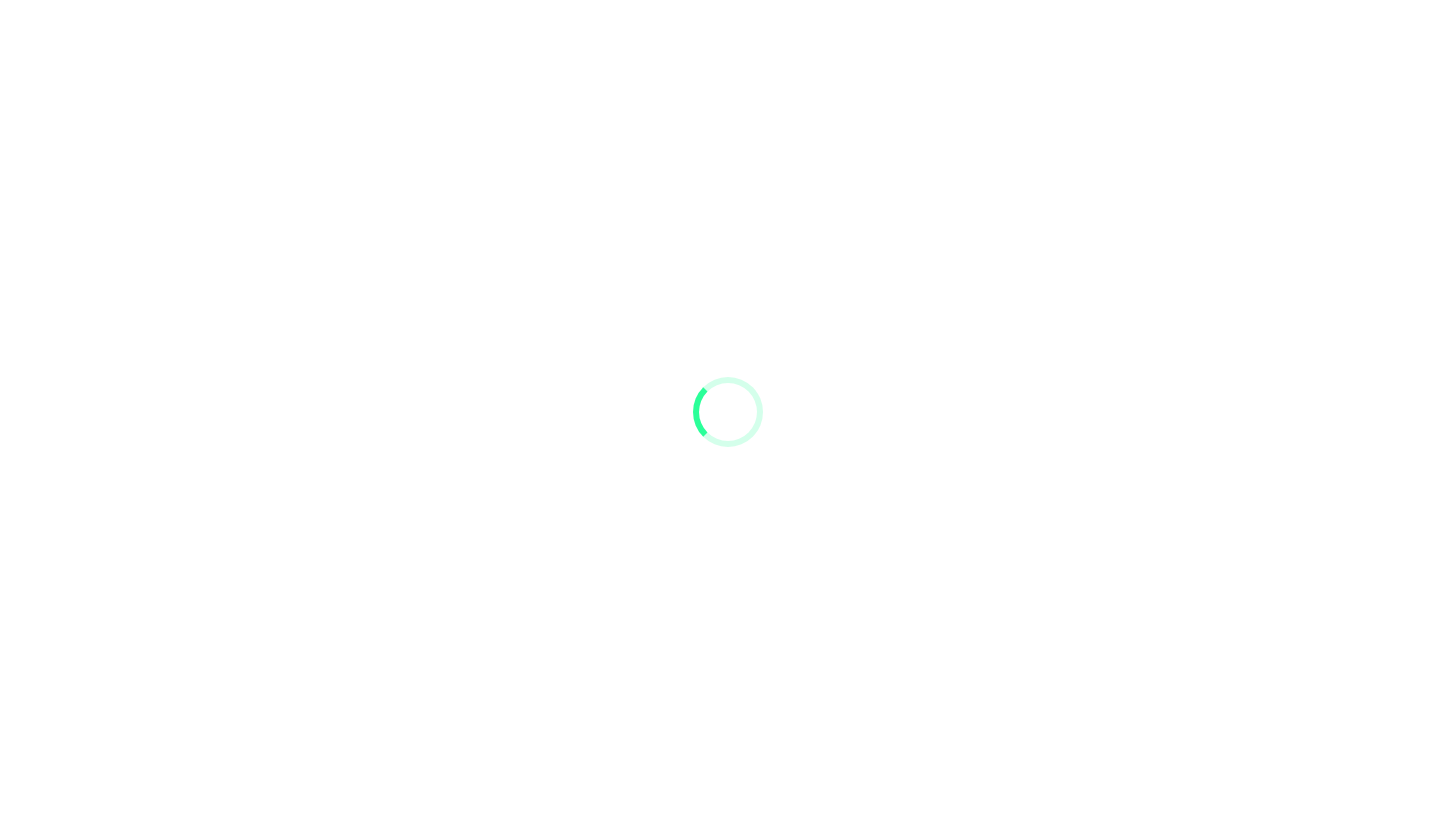 scroll, scrollTop: 0, scrollLeft: 0, axis: both 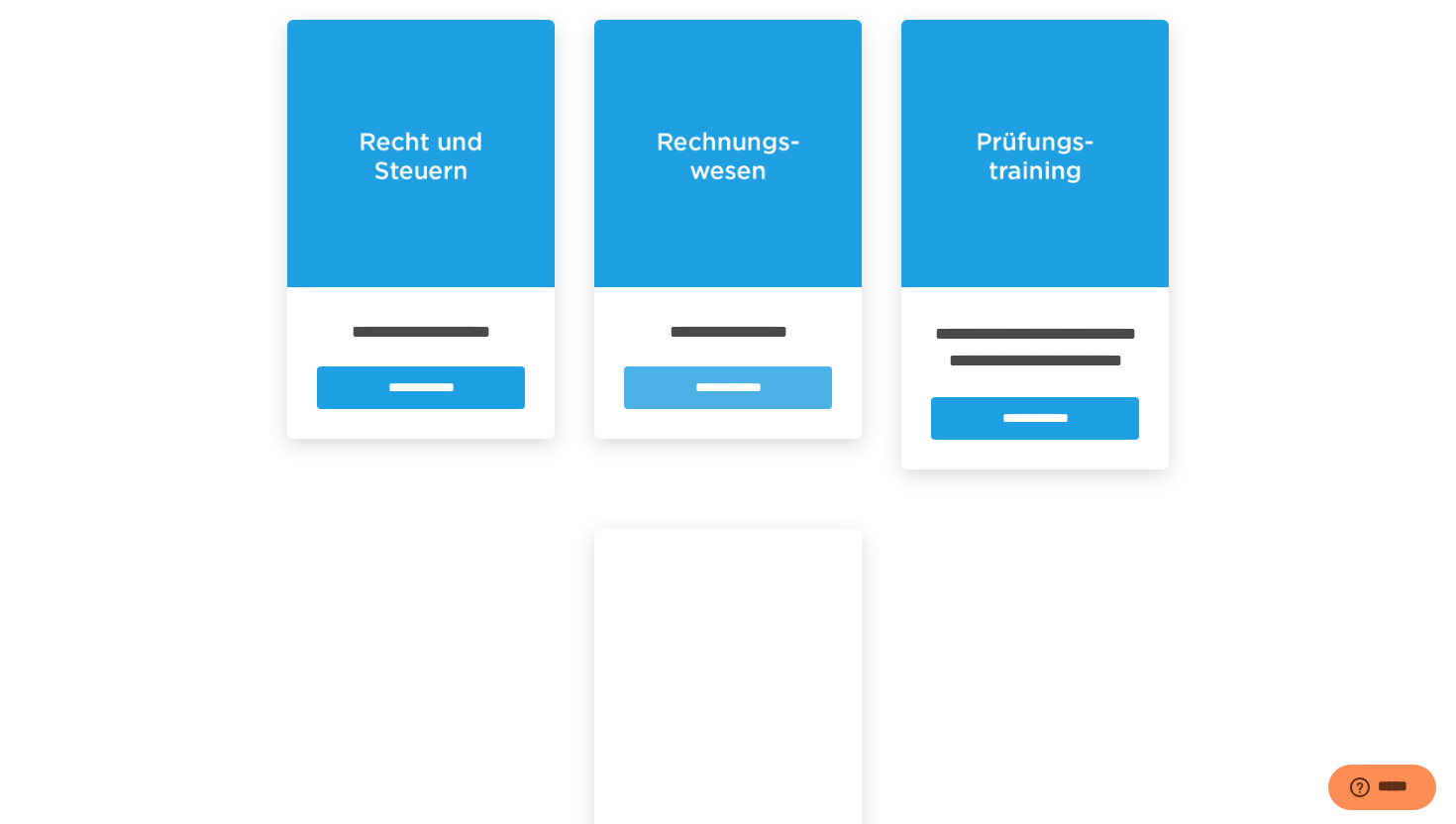 click on "**********" at bounding box center (728, 387) 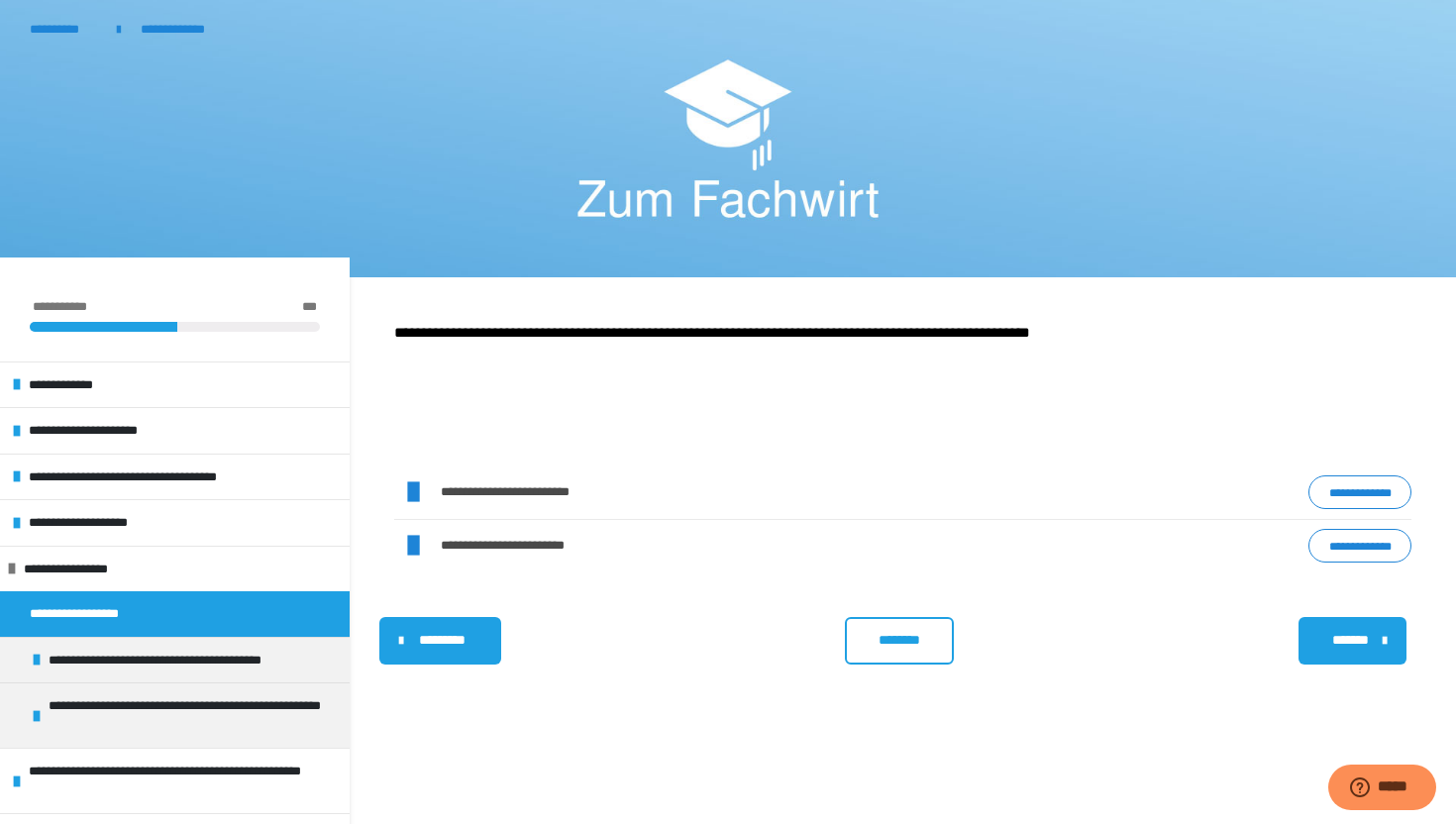 scroll, scrollTop: 337, scrollLeft: 0, axis: vertical 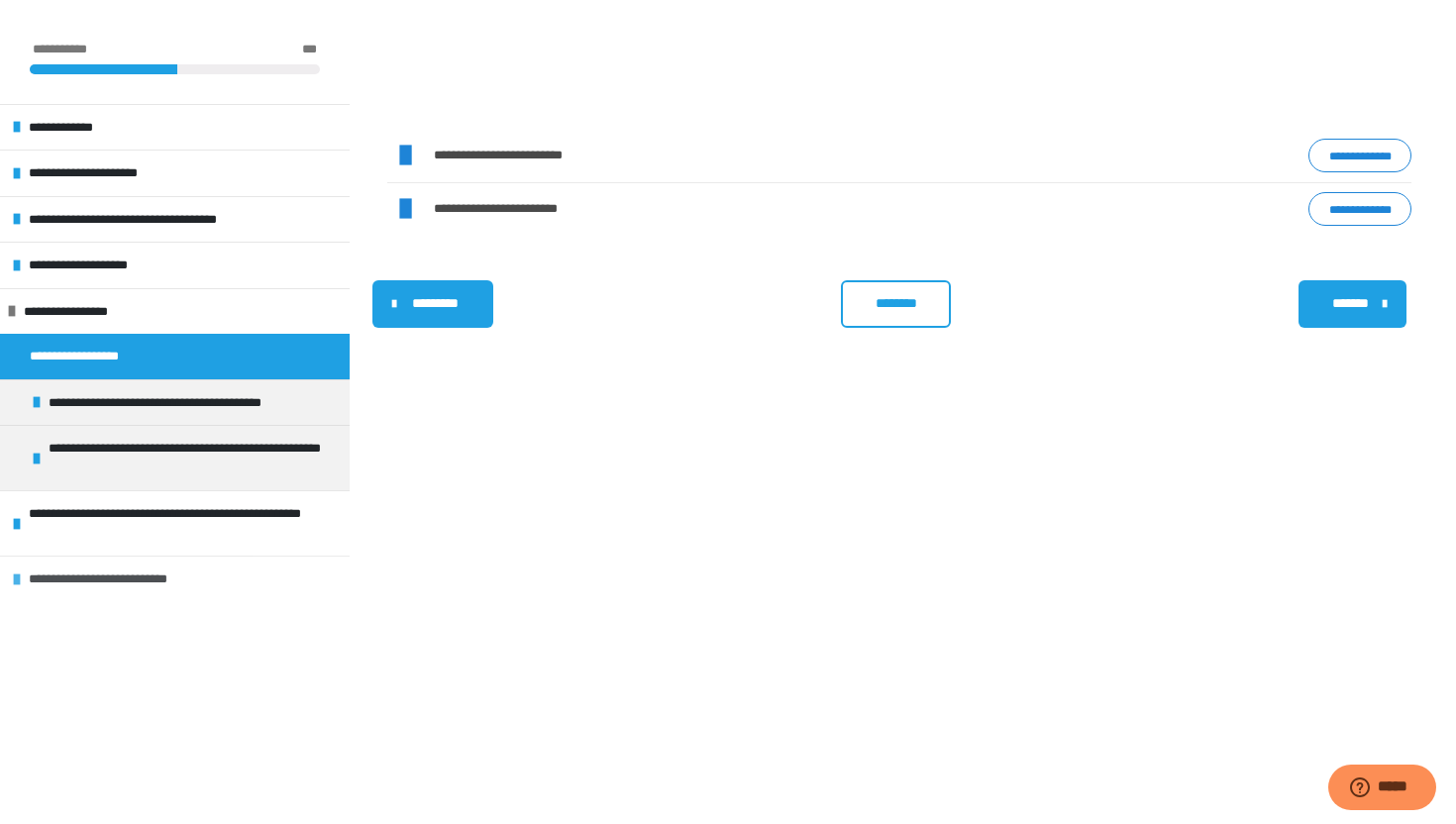 click on "**********" at bounding box center (174, 578) 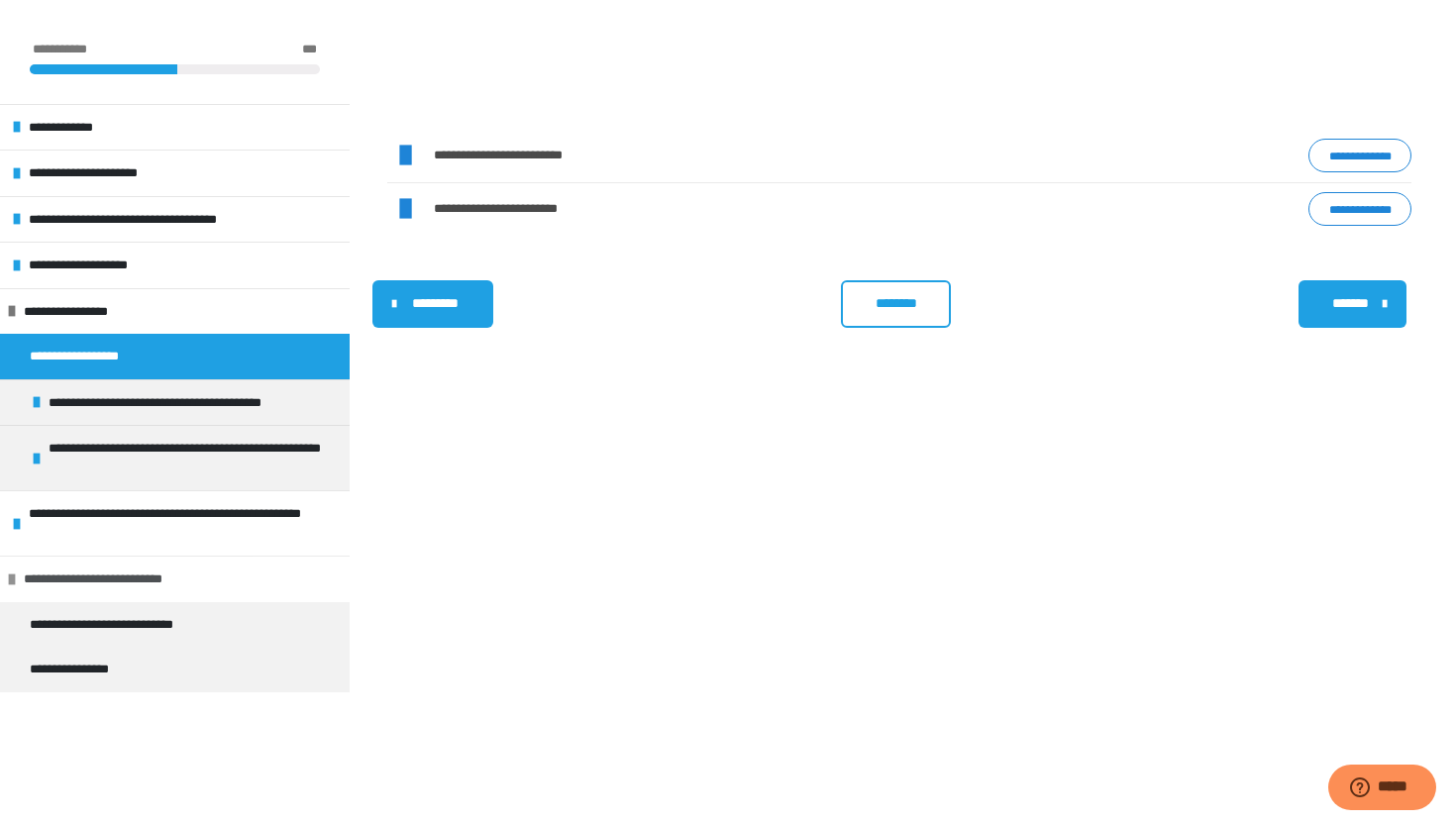 click on "**********" at bounding box center [174, 578] 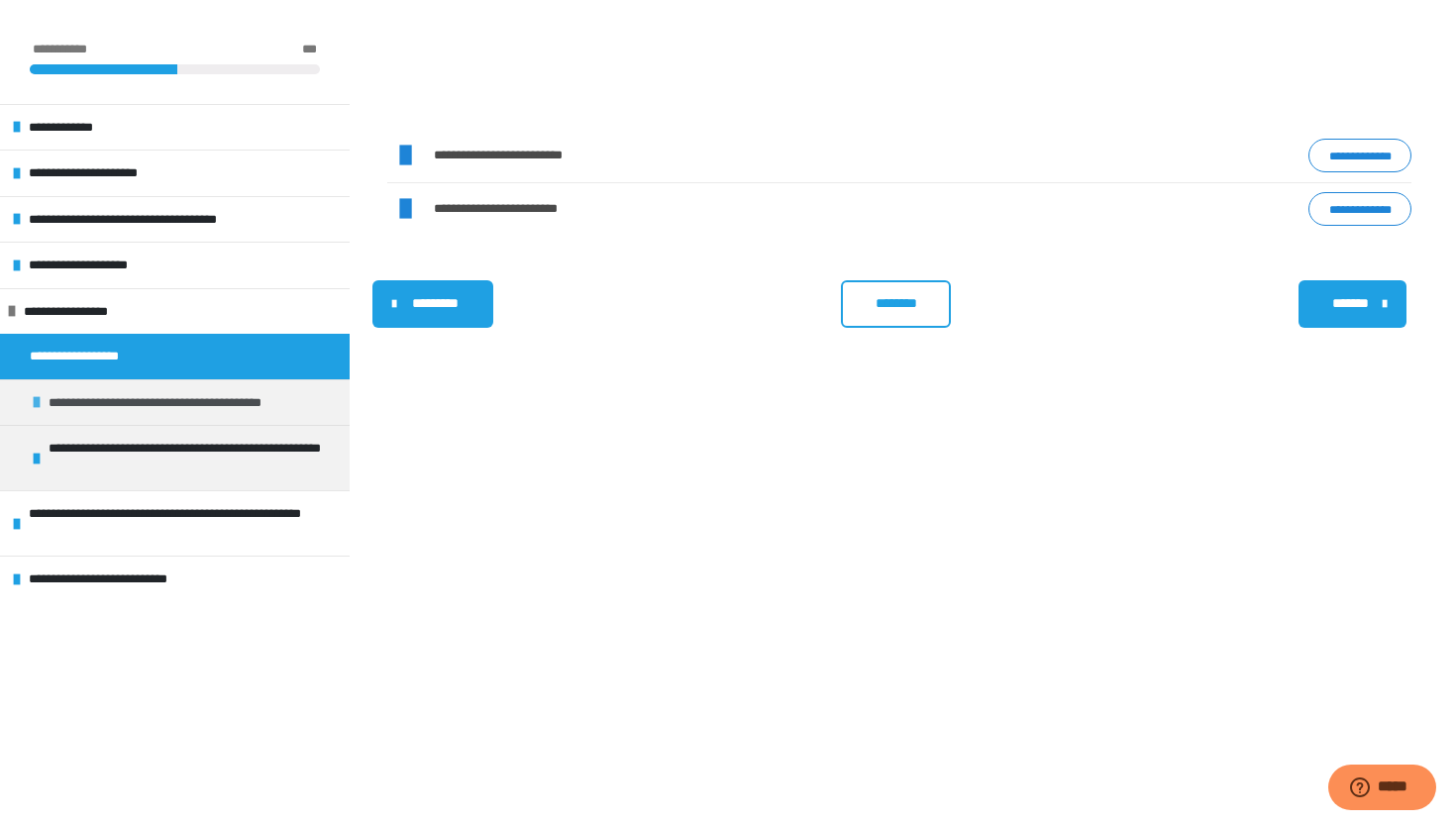 click on "**********" at bounding box center (193, 403) 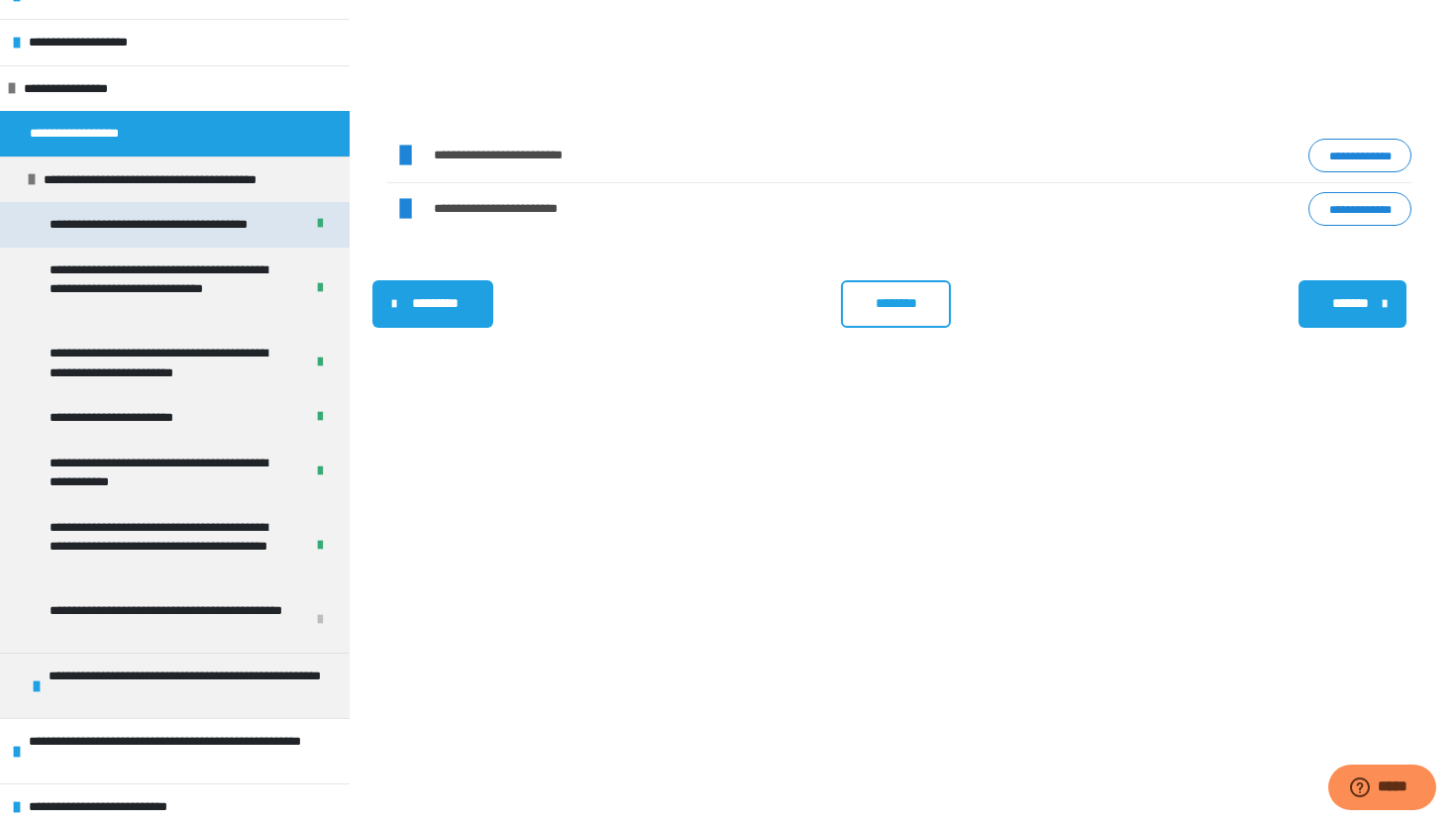scroll, scrollTop: 221, scrollLeft: 0, axis: vertical 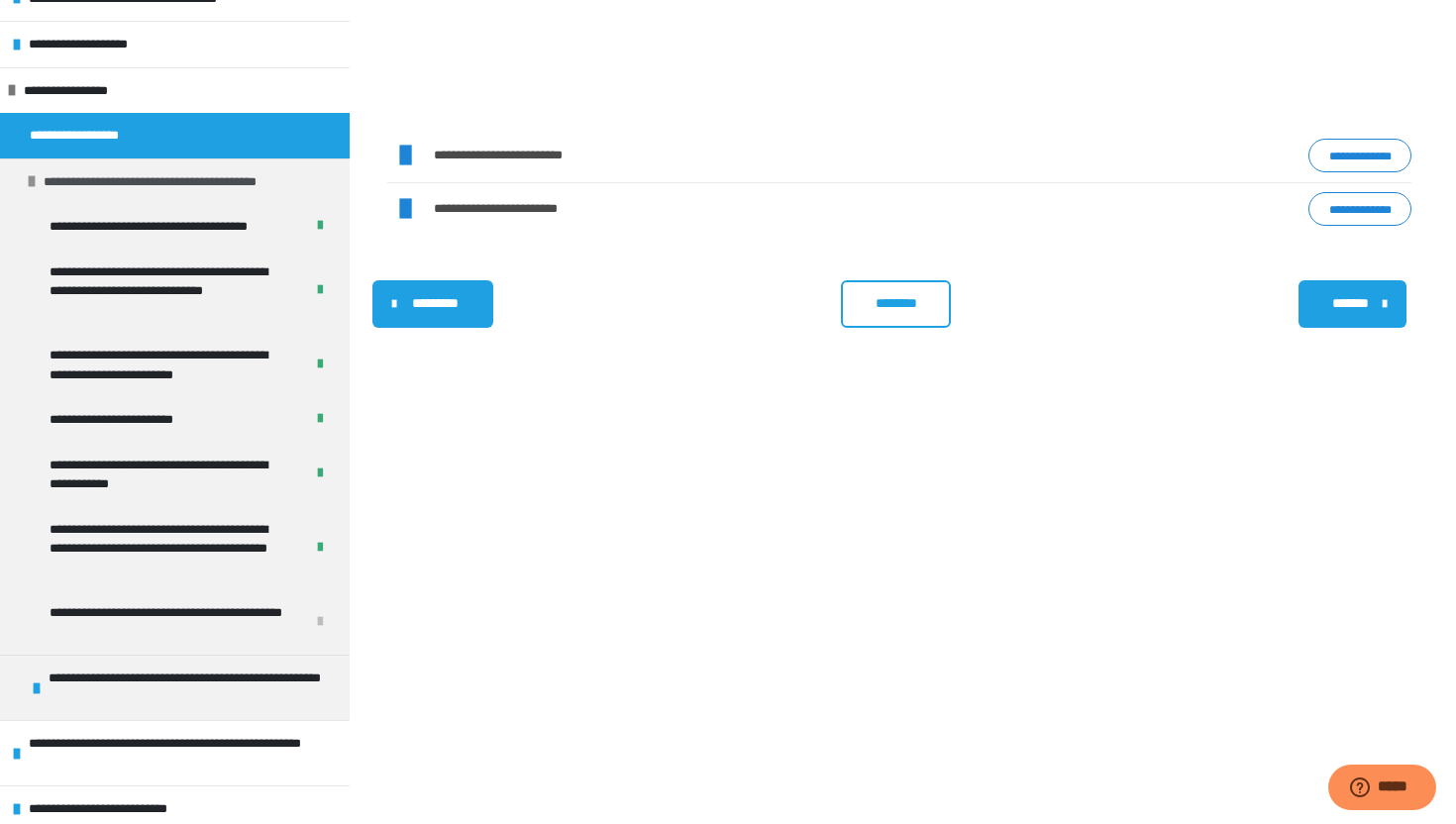 click on "**********" at bounding box center (188, 182) 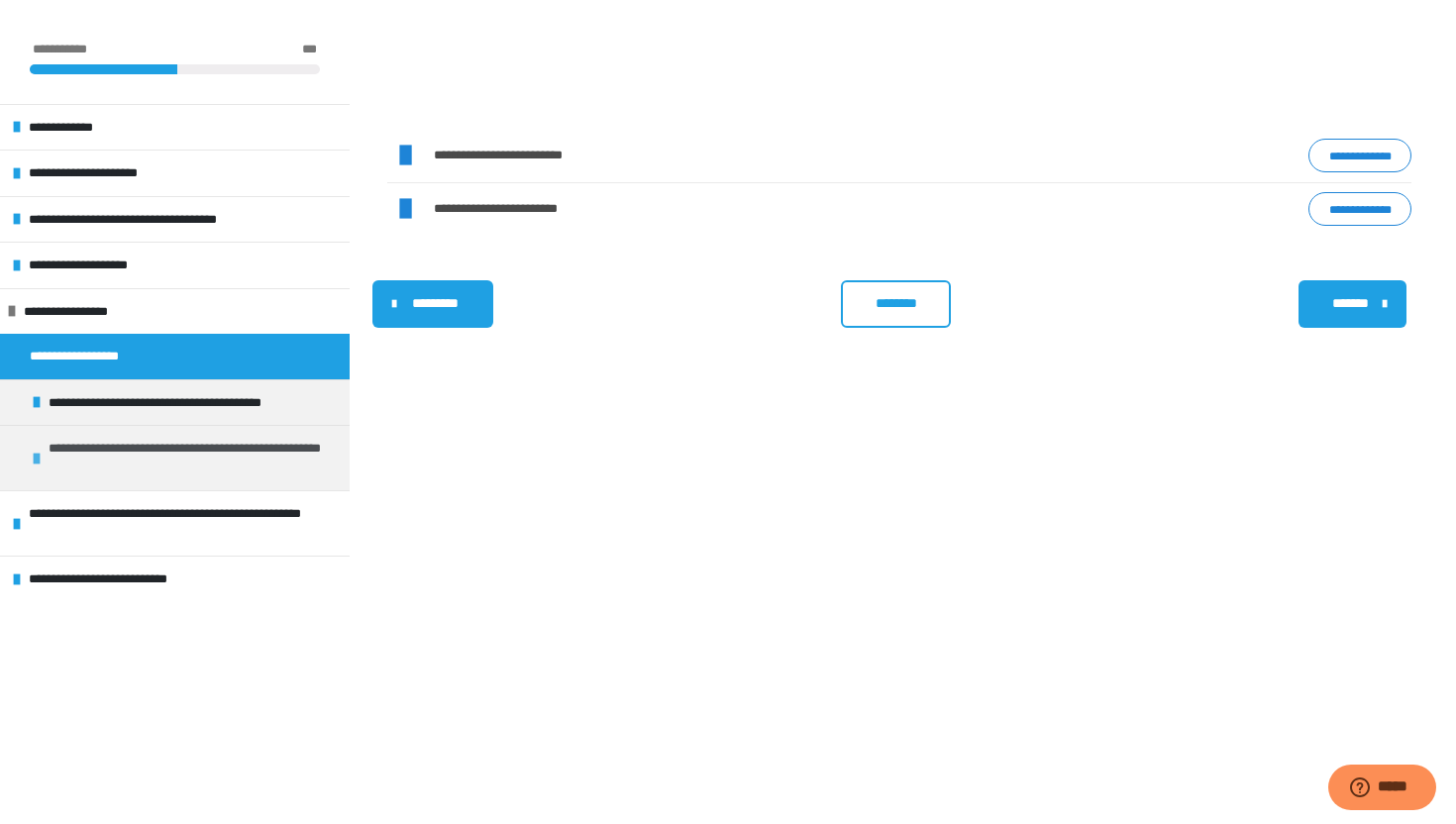 click on "**********" at bounding box center (194, 458) 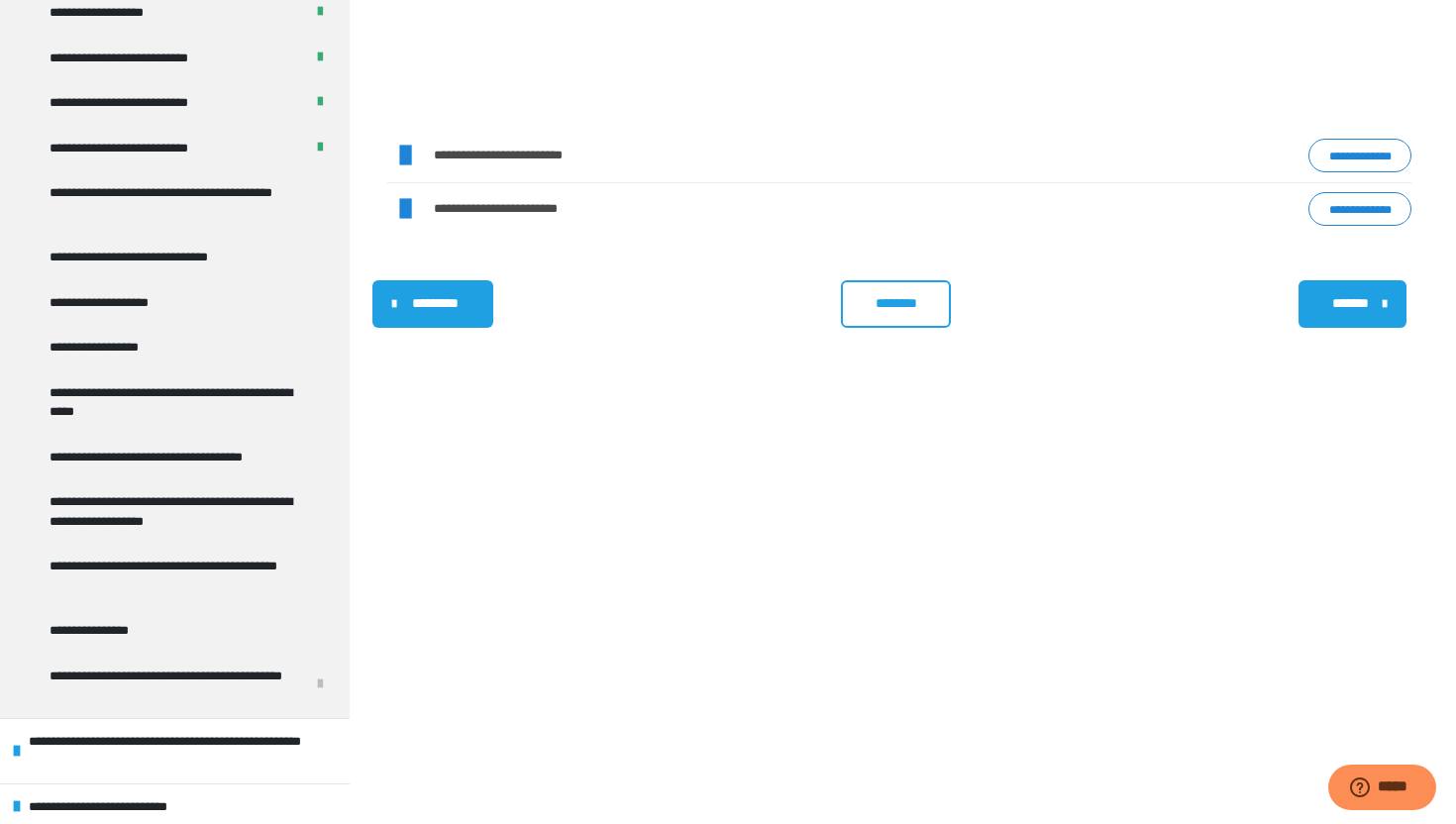 scroll, scrollTop: 643, scrollLeft: 0, axis: vertical 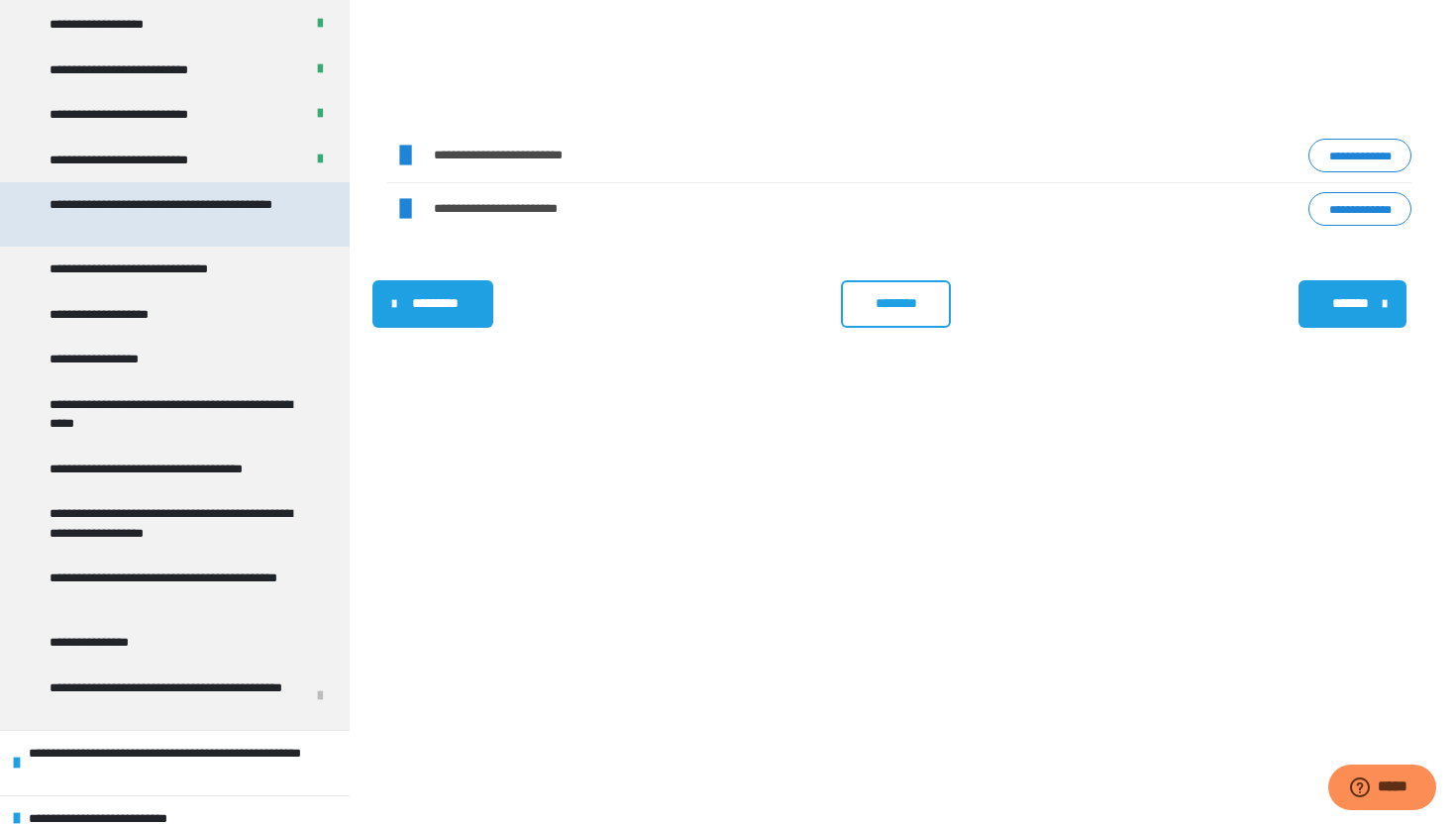 click on "**********" at bounding box center [176, 214] 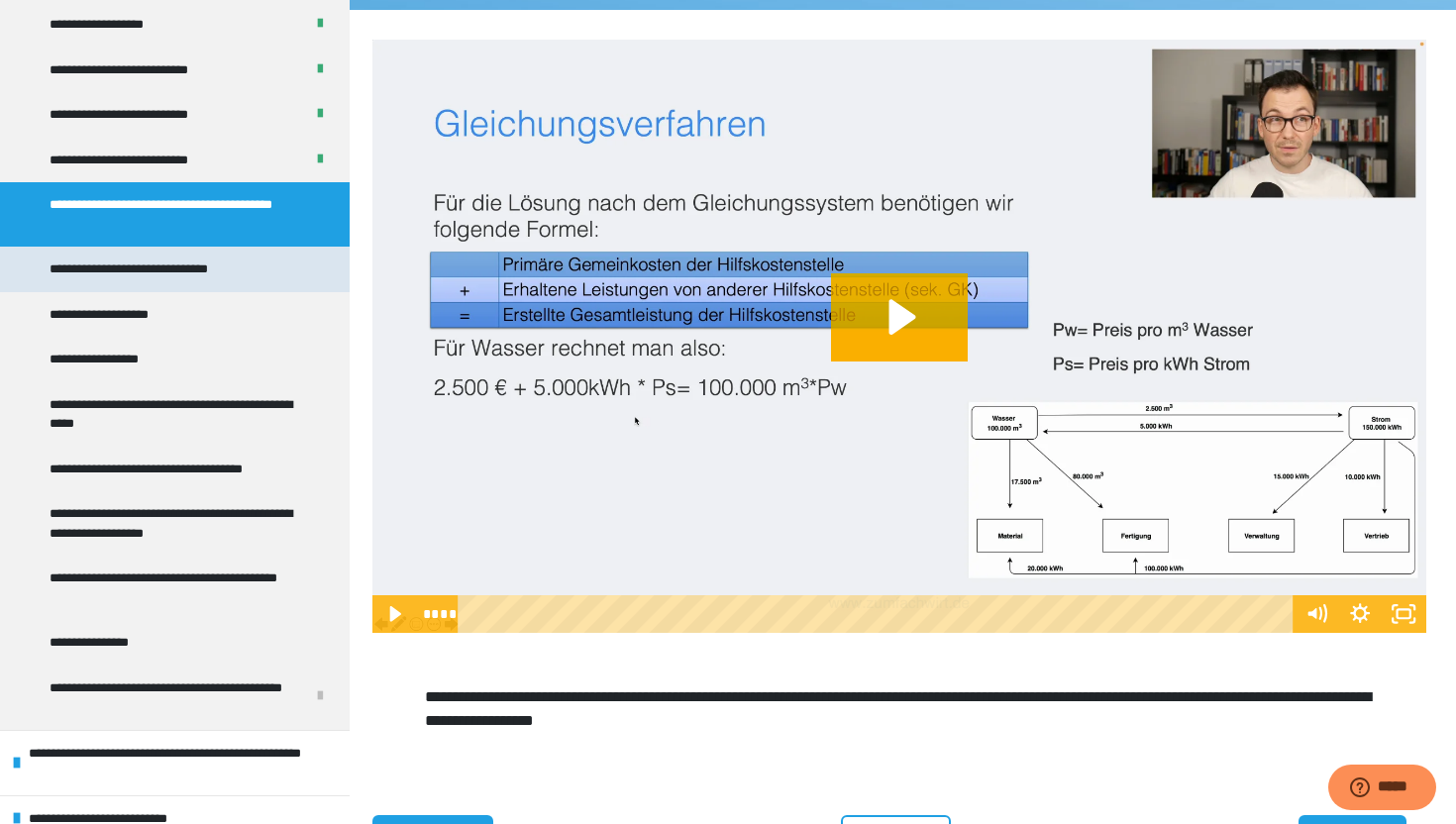 click on "**********" at bounding box center [156, 269] 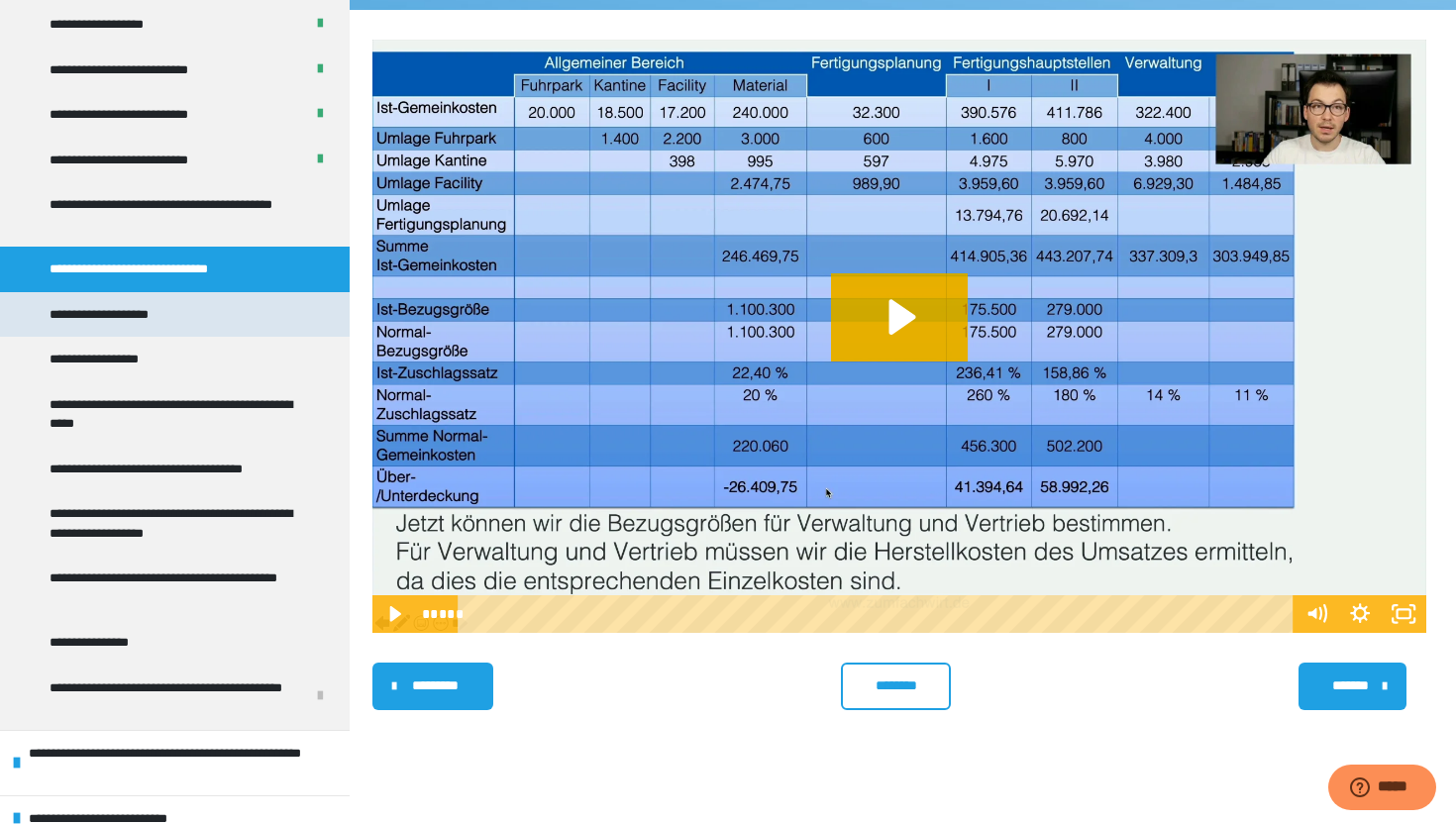 click on "**********" at bounding box center [174, 315] 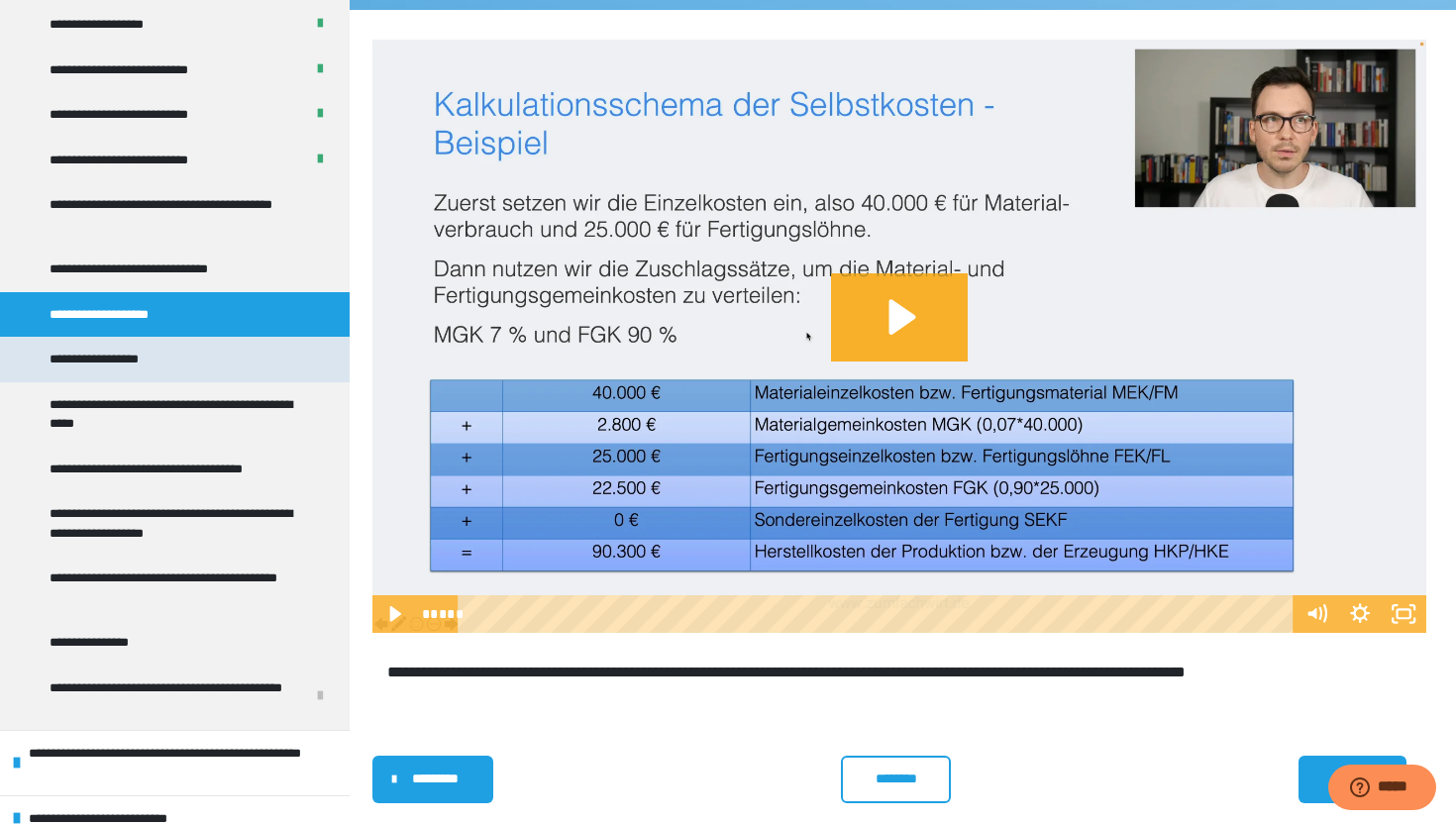click on "**********" at bounding box center (174, 360) 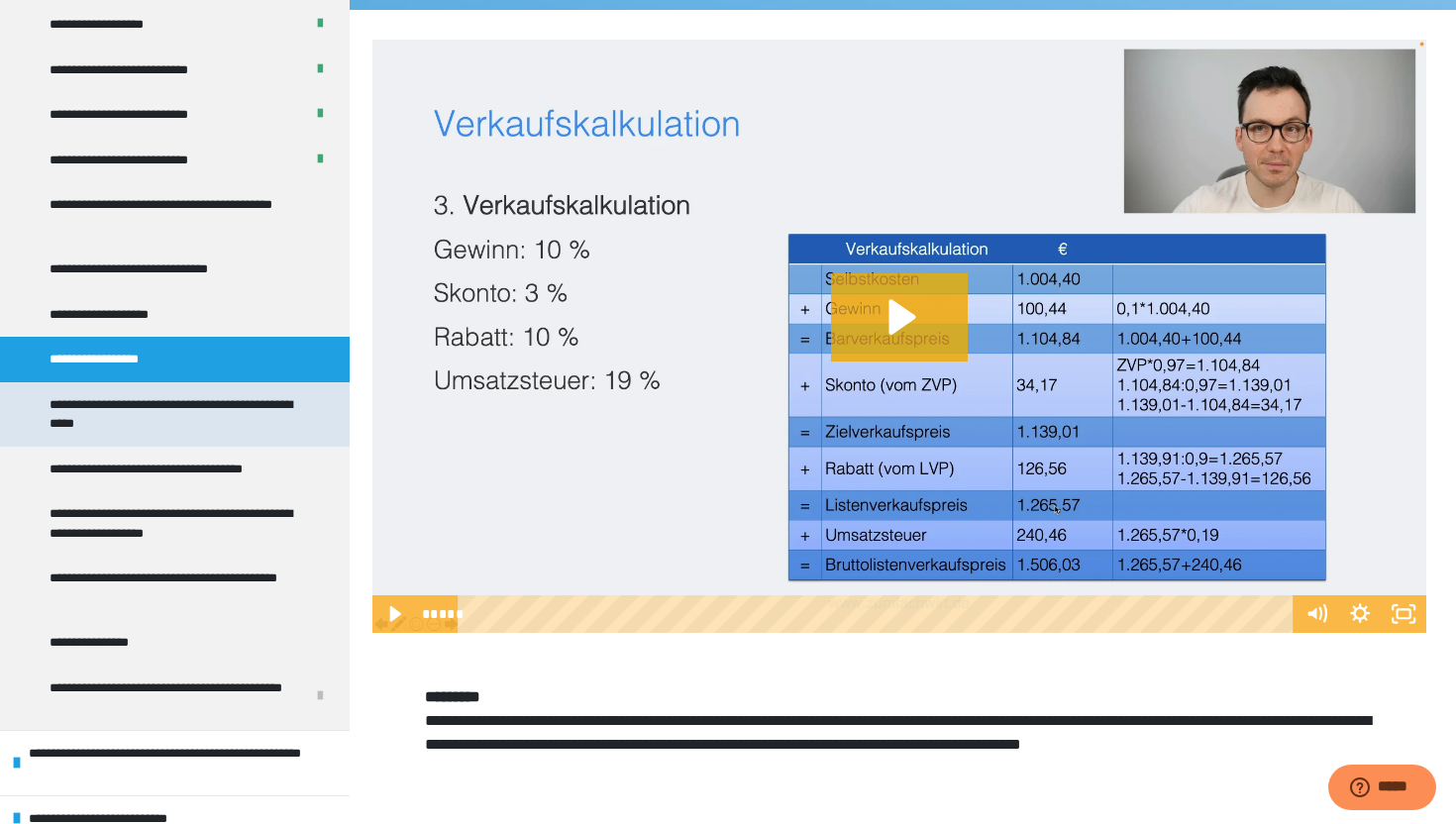 click on "**********" at bounding box center [176, 414] 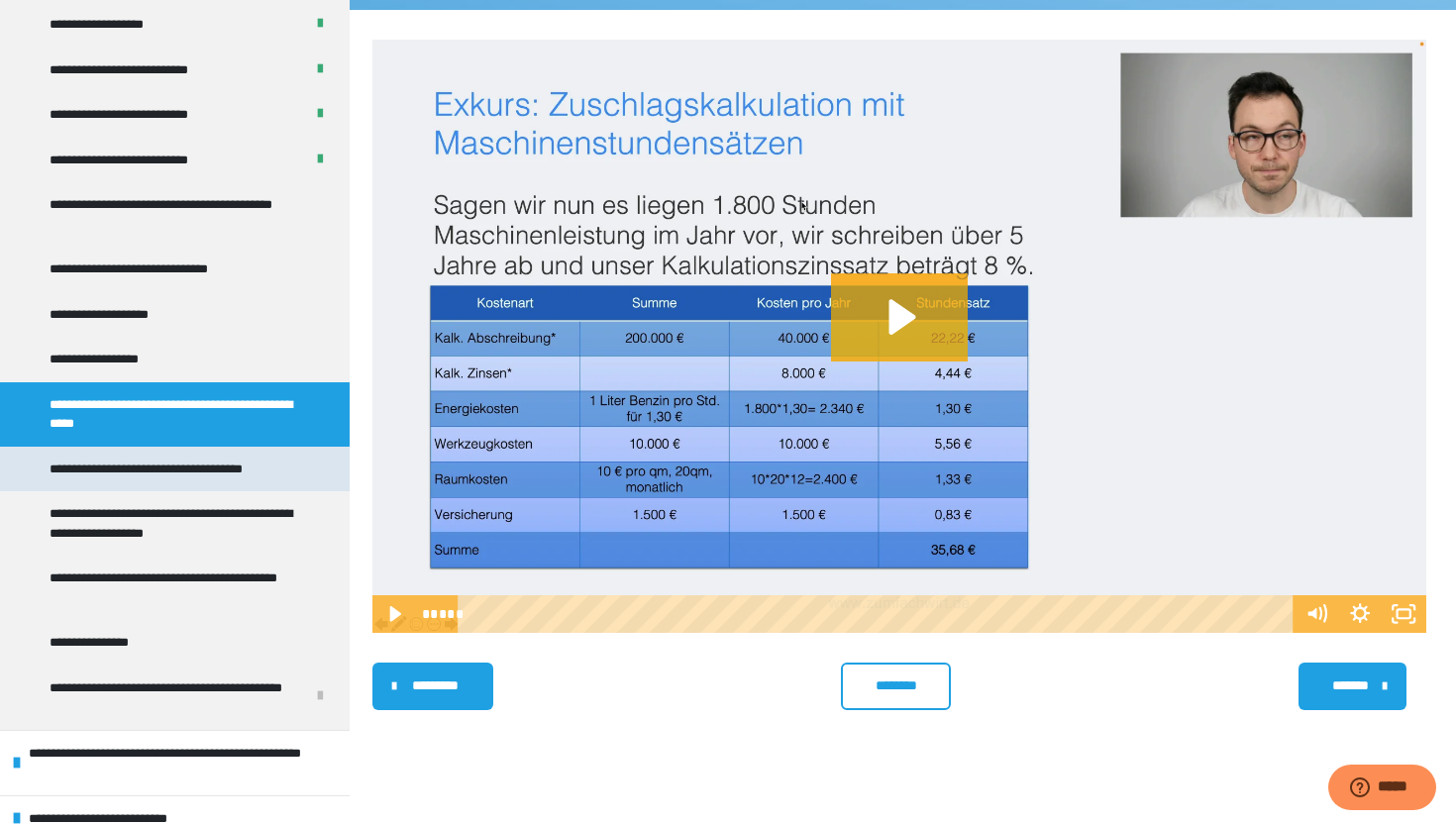 click on "**********" at bounding box center [162, 469] 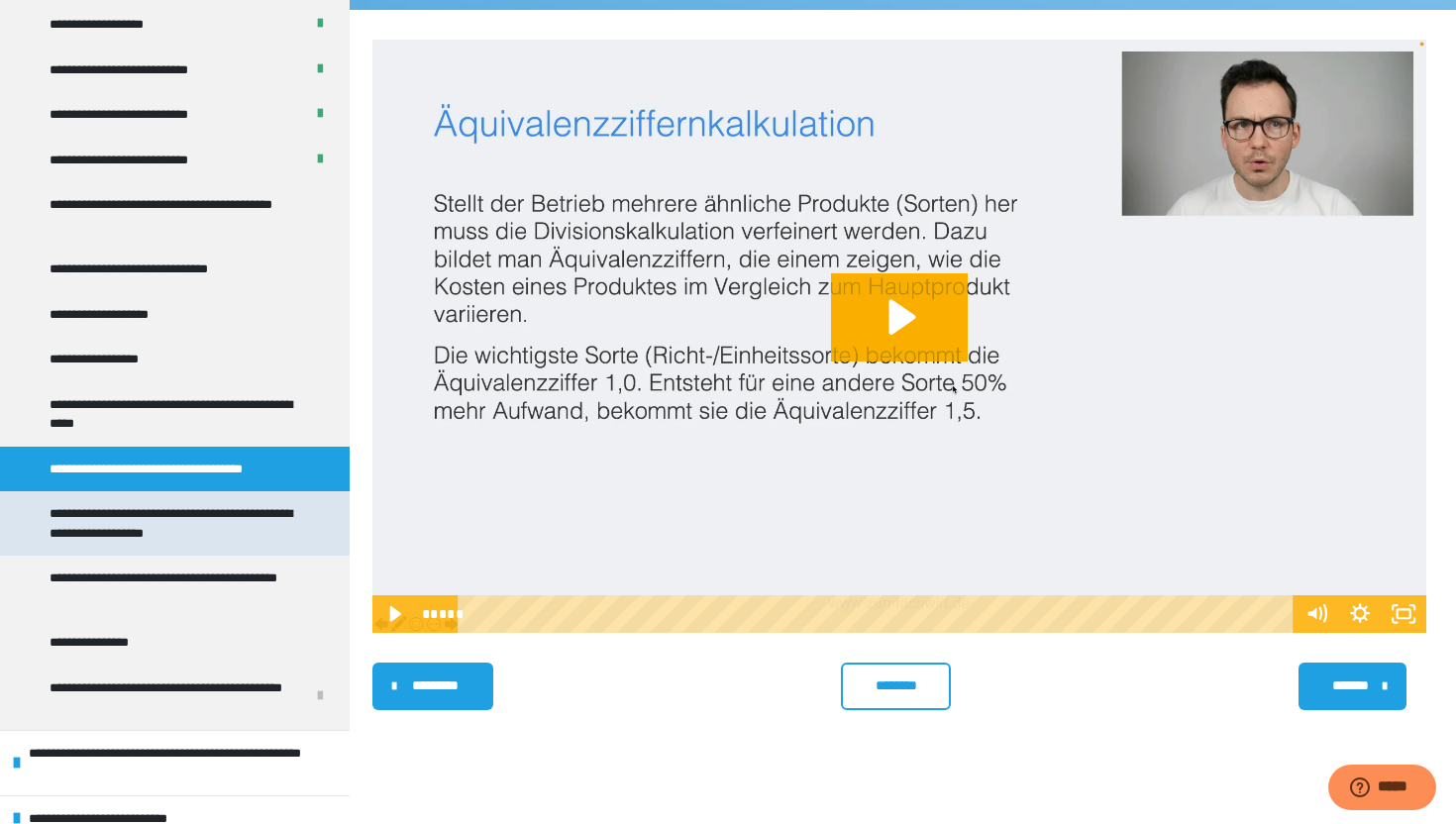click on "**********" at bounding box center (176, 523) 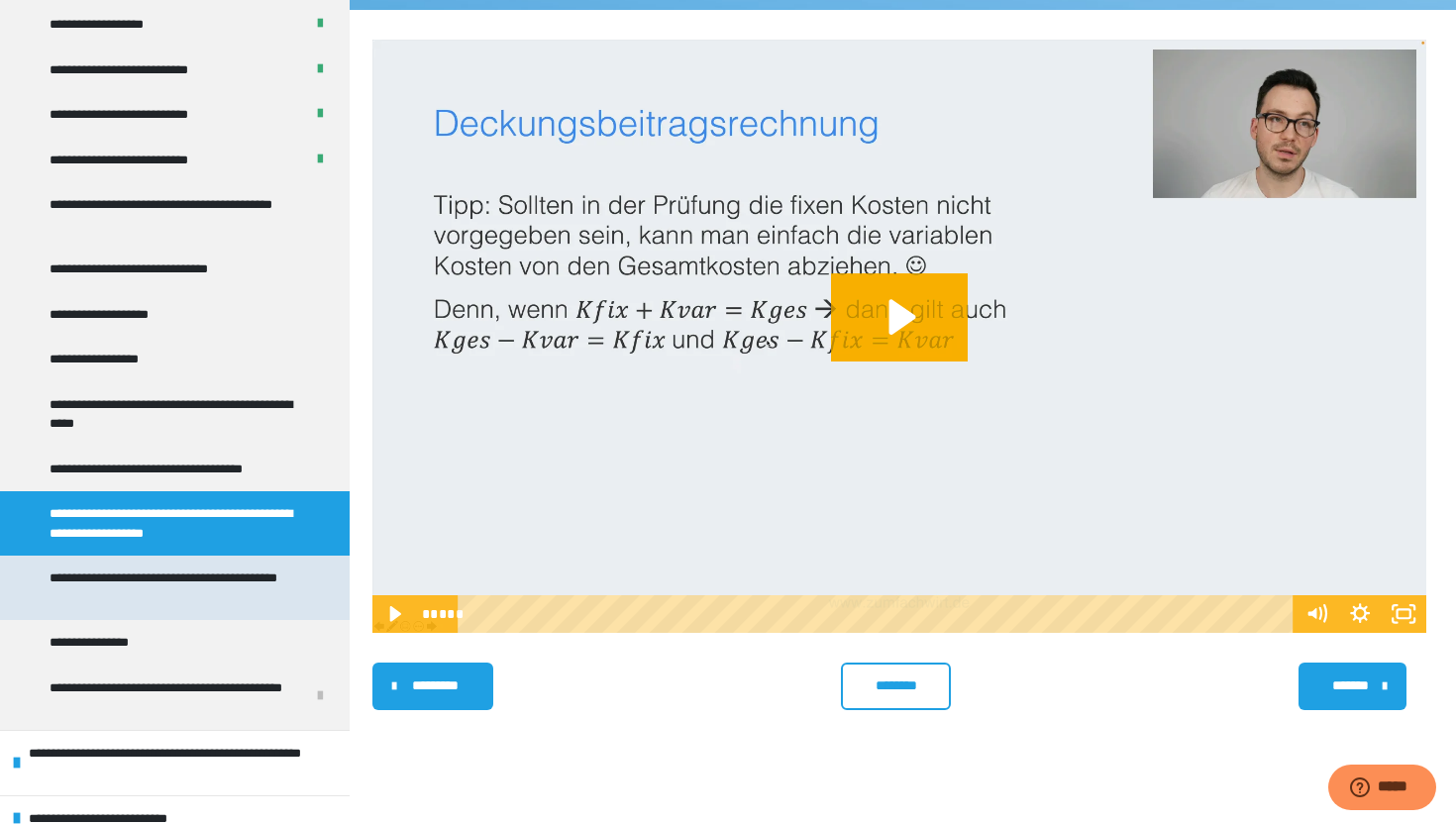 click on "**********" at bounding box center [176, 587] 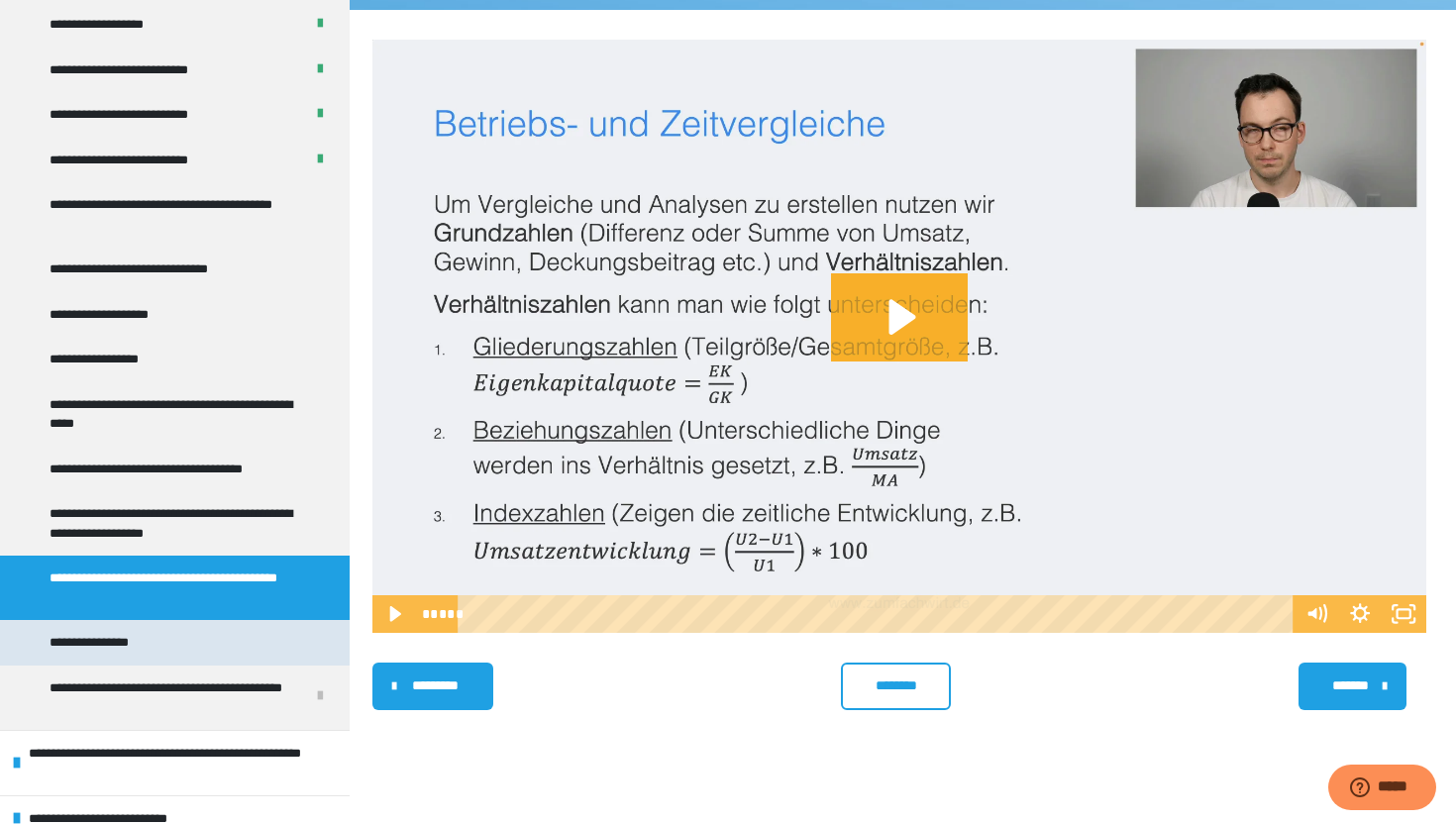 click on "**********" at bounding box center (174, 643) 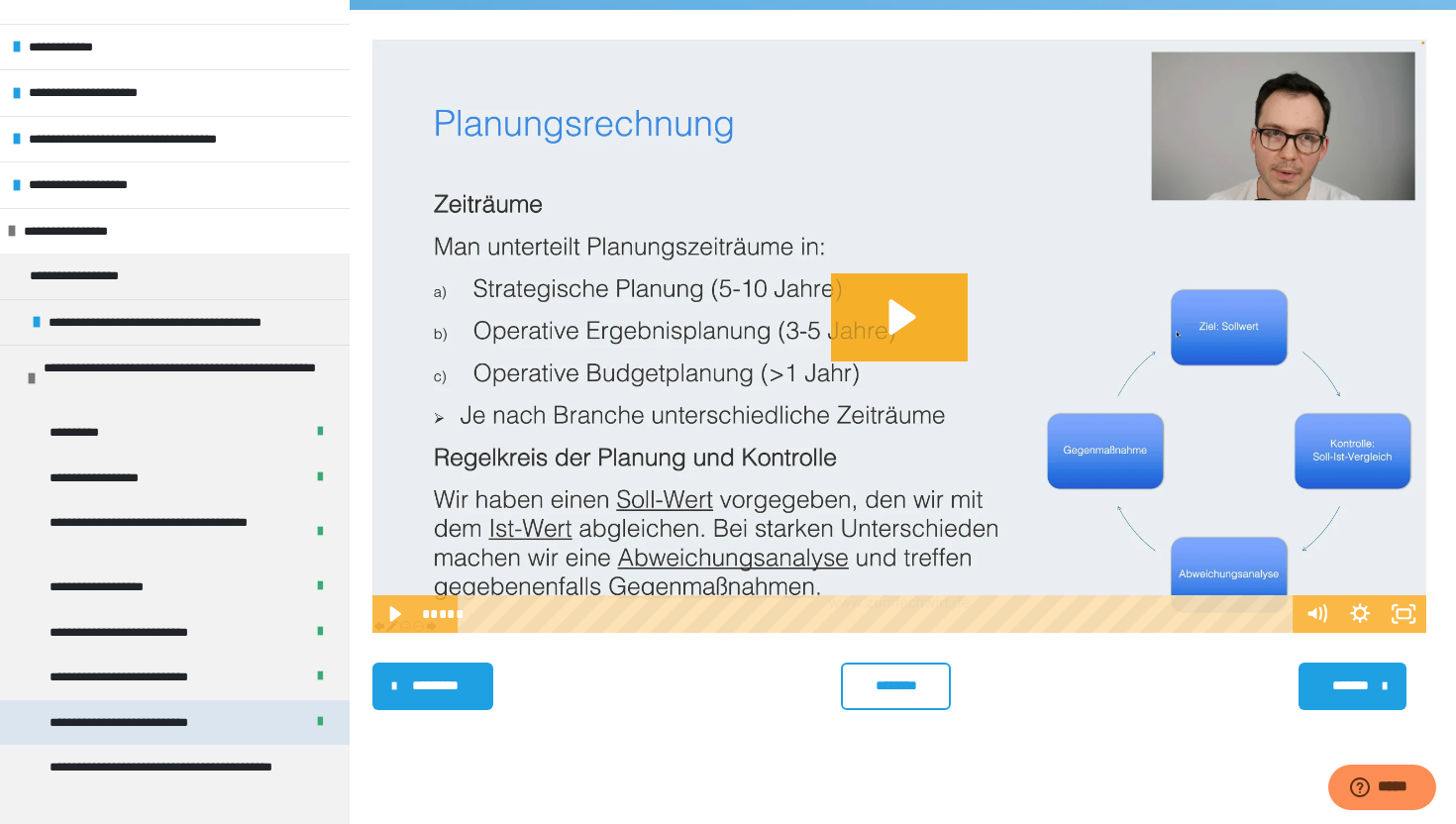 scroll, scrollTop: 0, scrollLeft: 0, axis: both 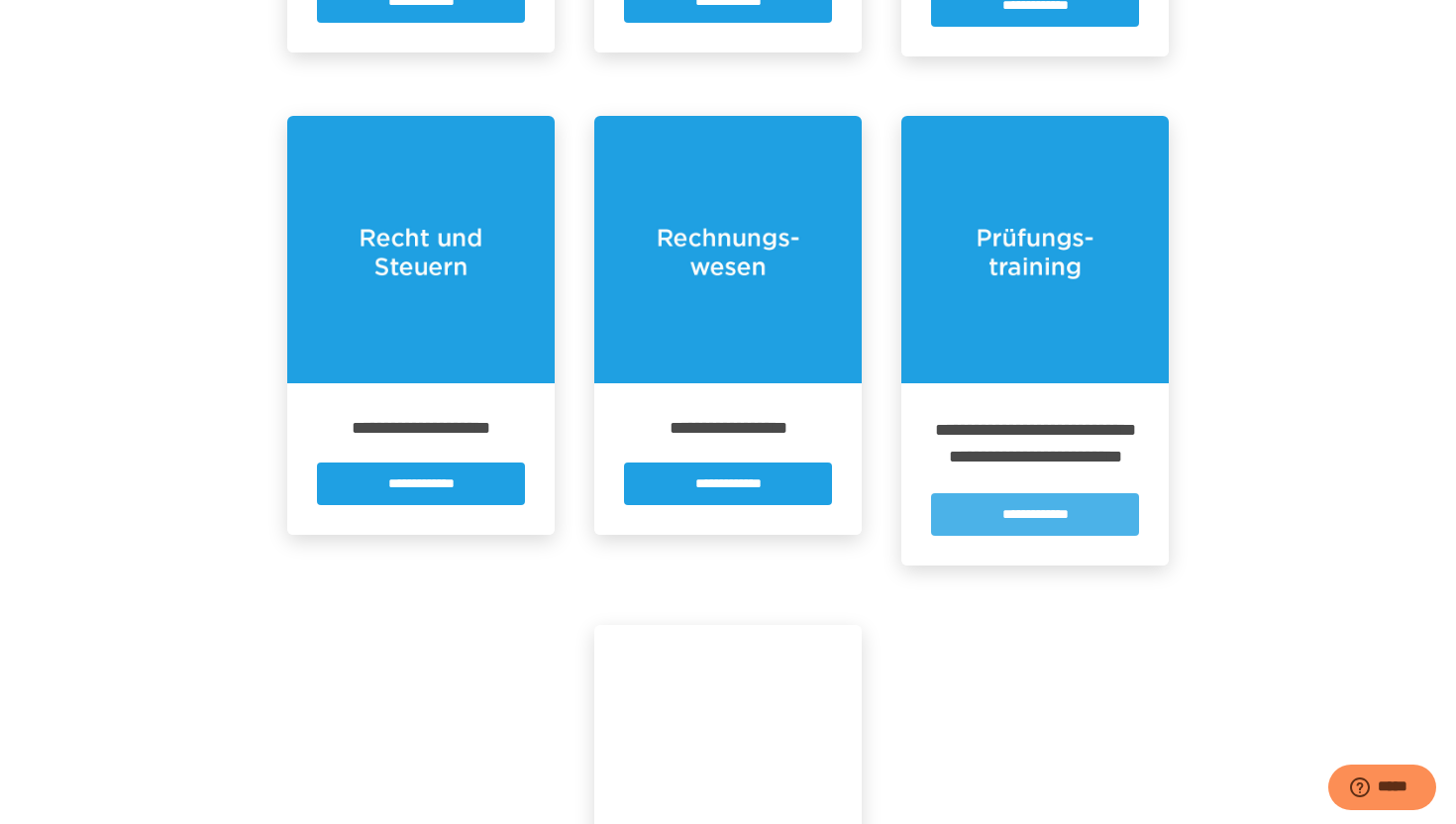 click on "**********" at bounding box center [1035, 514] 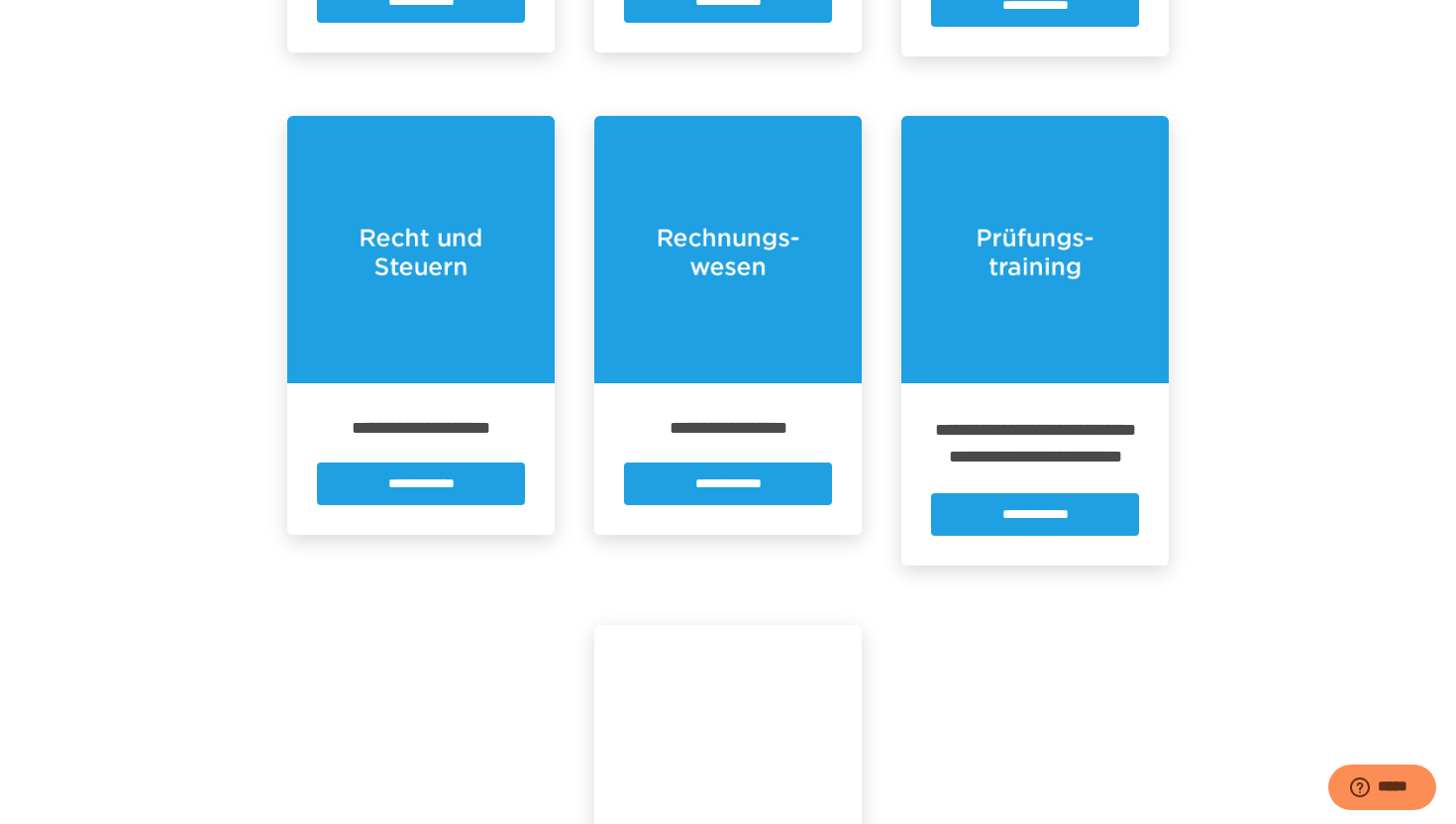 scroll, scrollTop: 0, scrollLeft: 0, axis: both 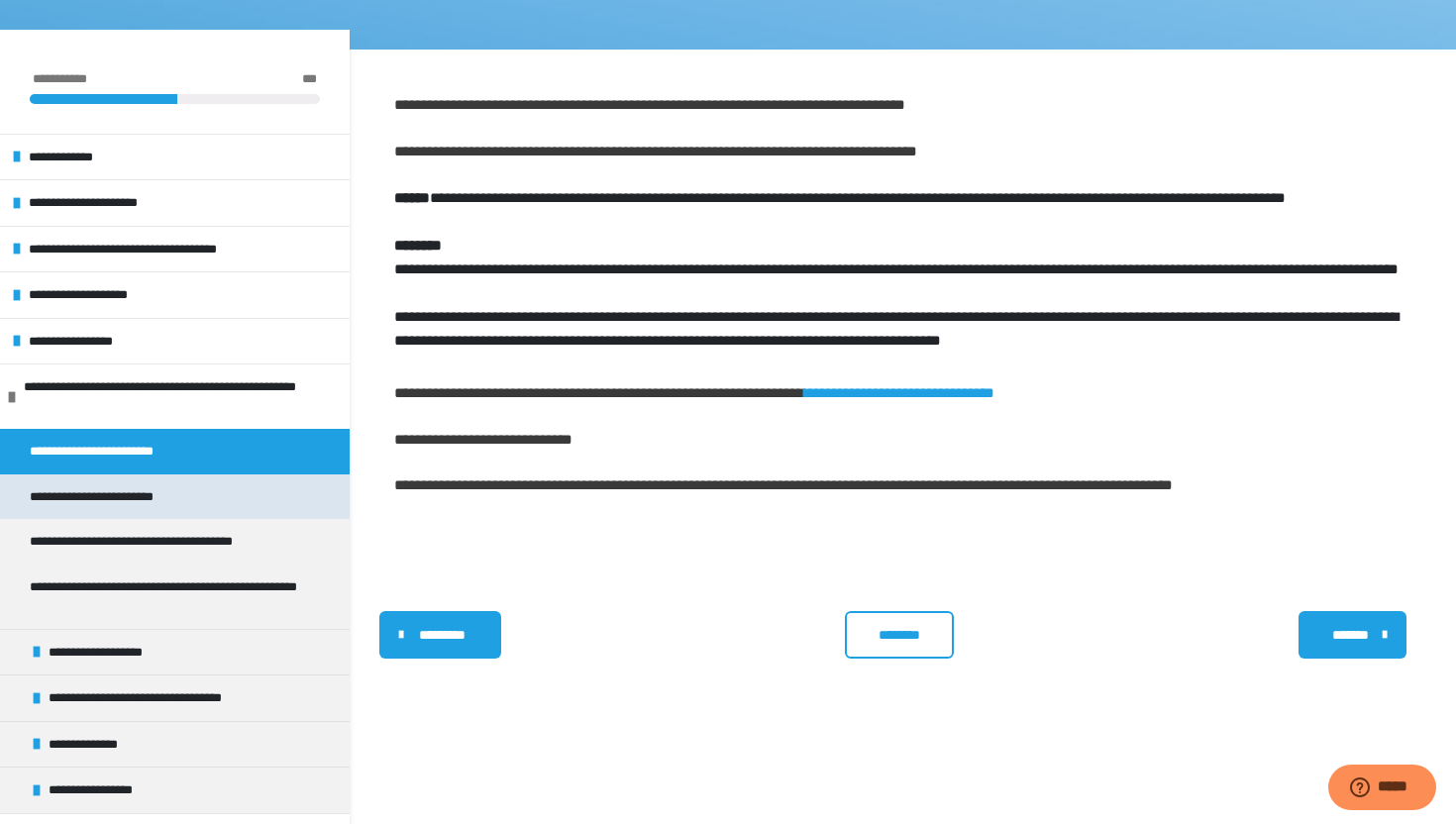 click on "**********" at bounding box center (174, 497) 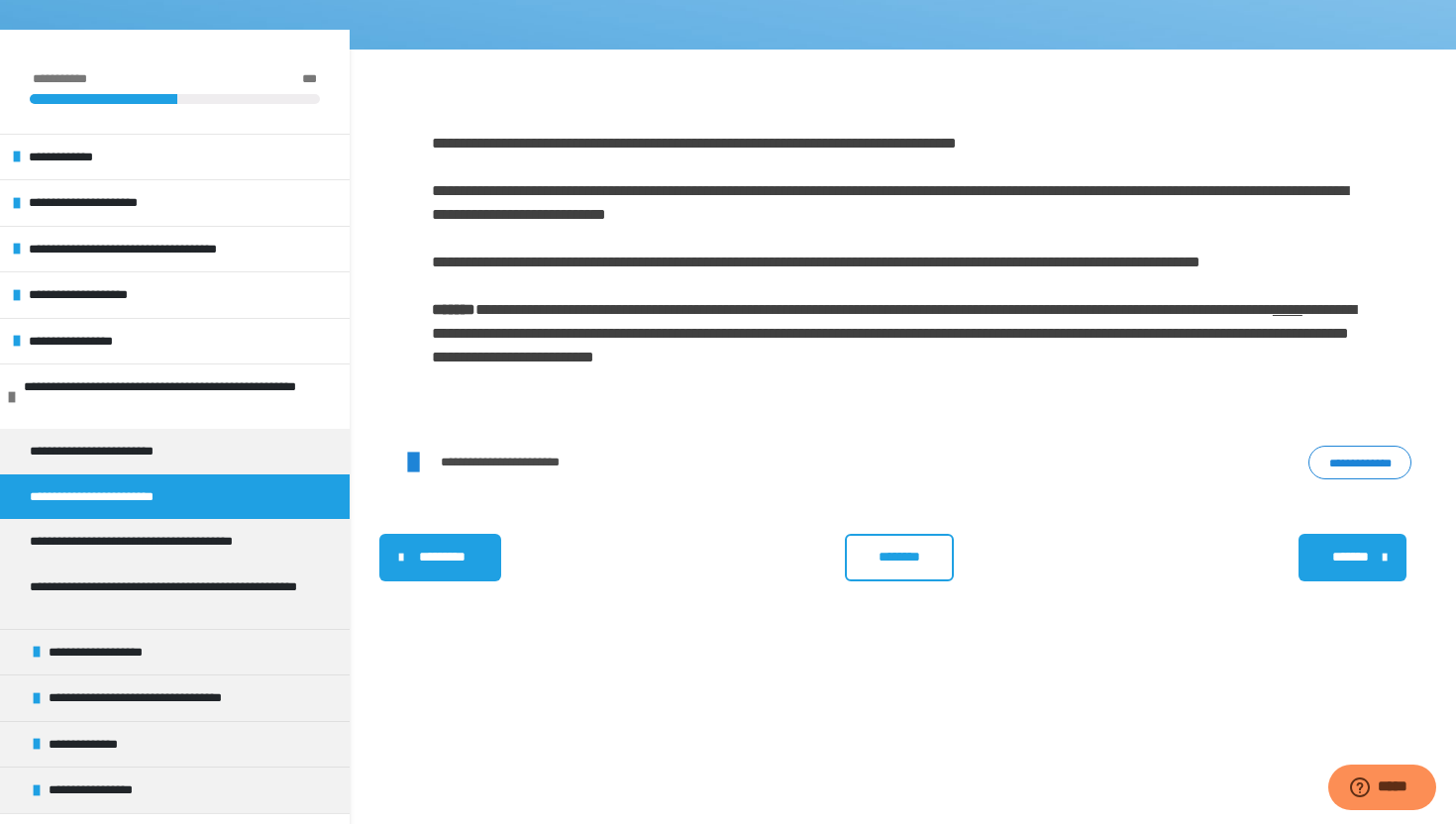 click on "**********" at bounding box center (1360, 463) 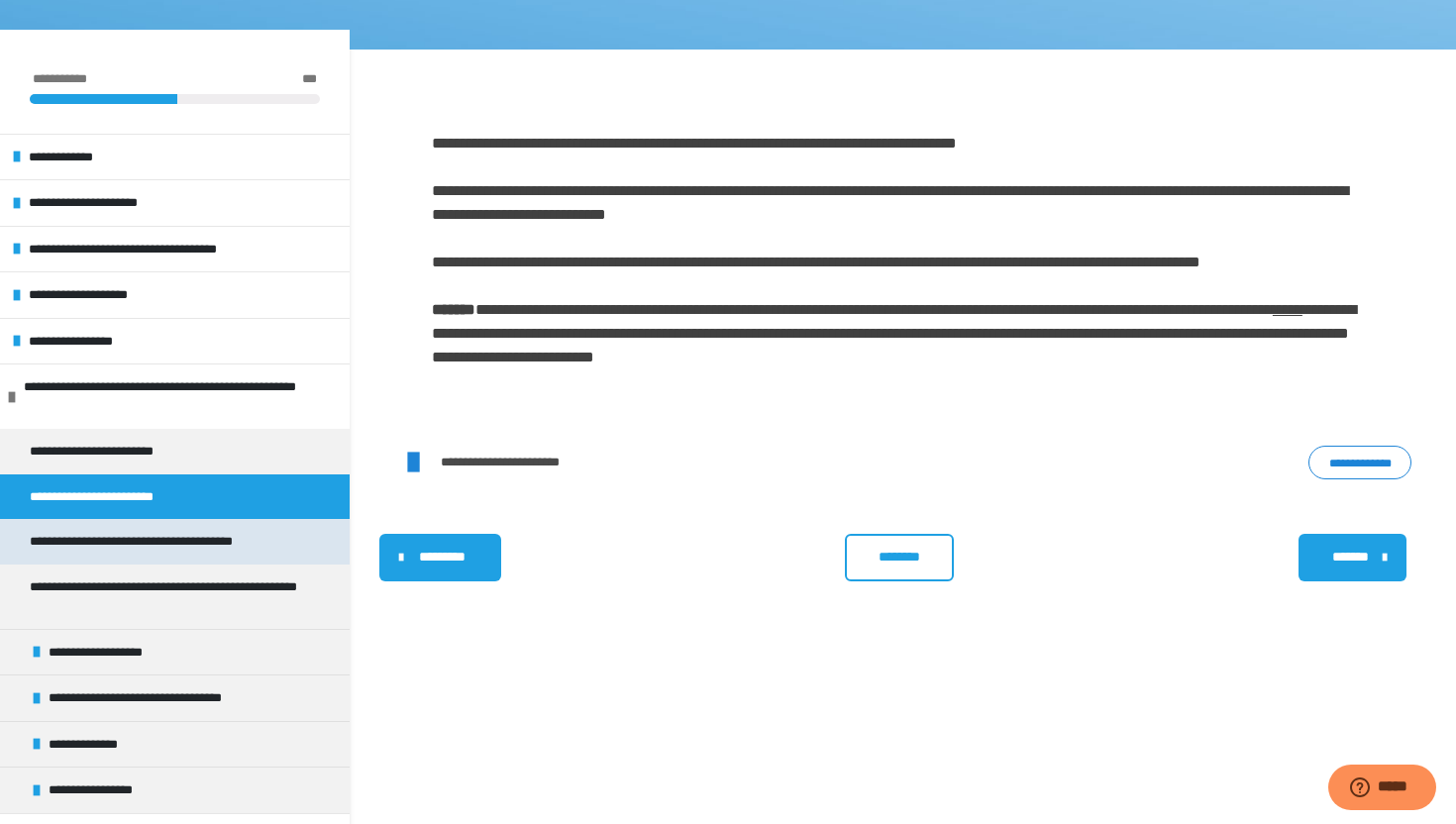 click on "**********" at bounding box center [174, 542] 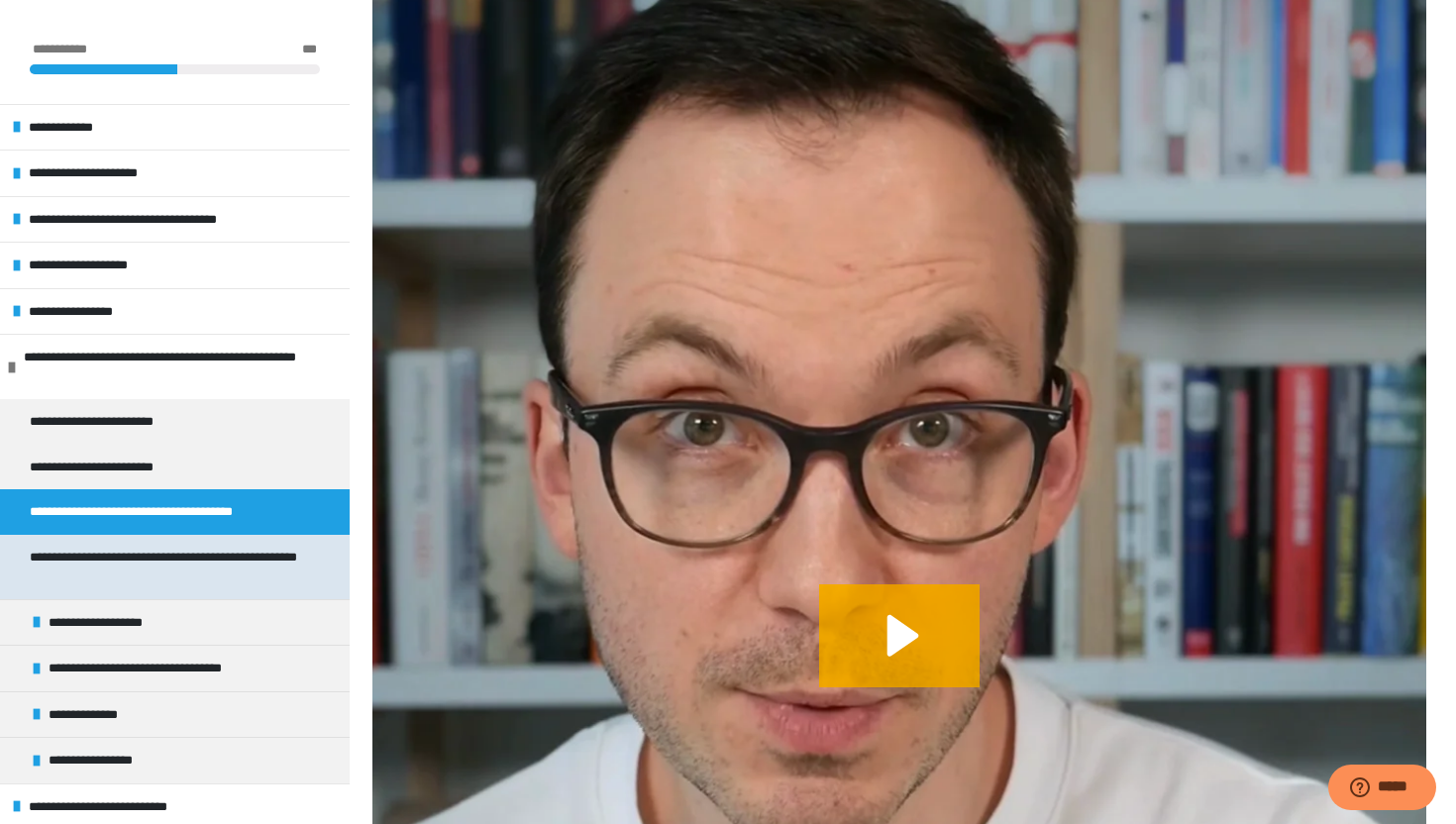click on "**********" at bounding box center (166, 566) 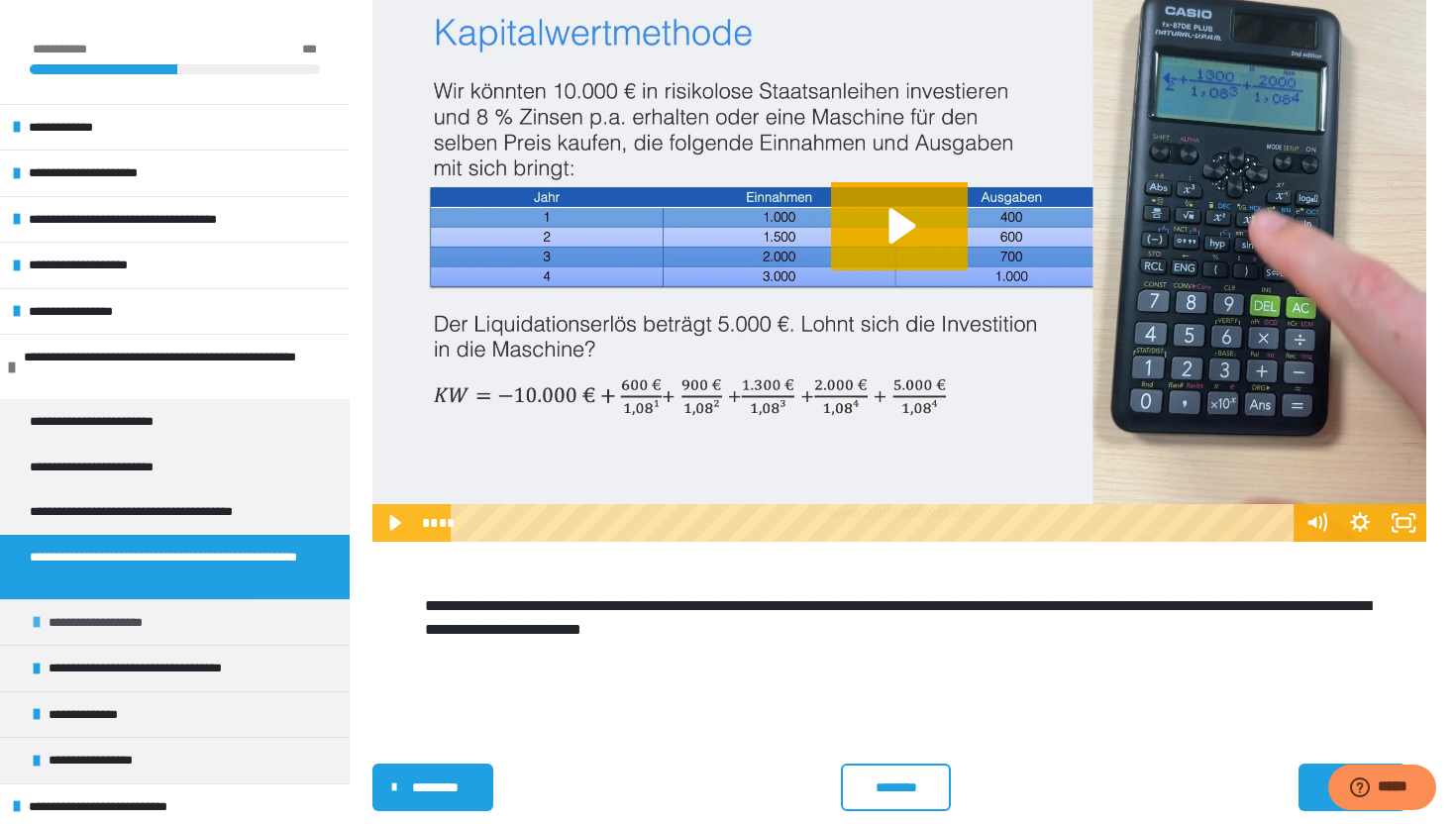 scroll, scrollTop: 360, scrollLeft: 0, axis: vertical 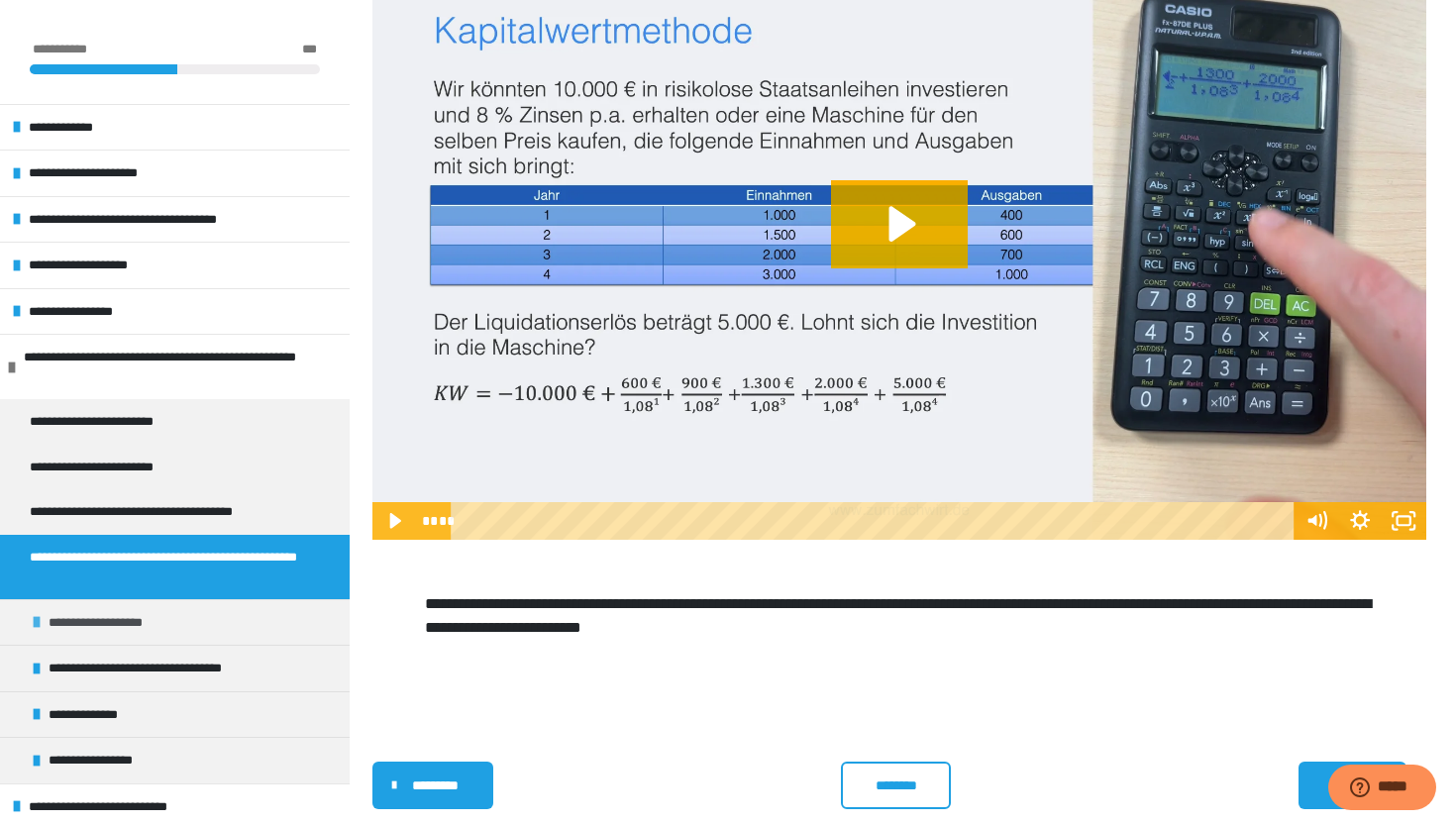 click on "**********" at bounding box center [174, 622] 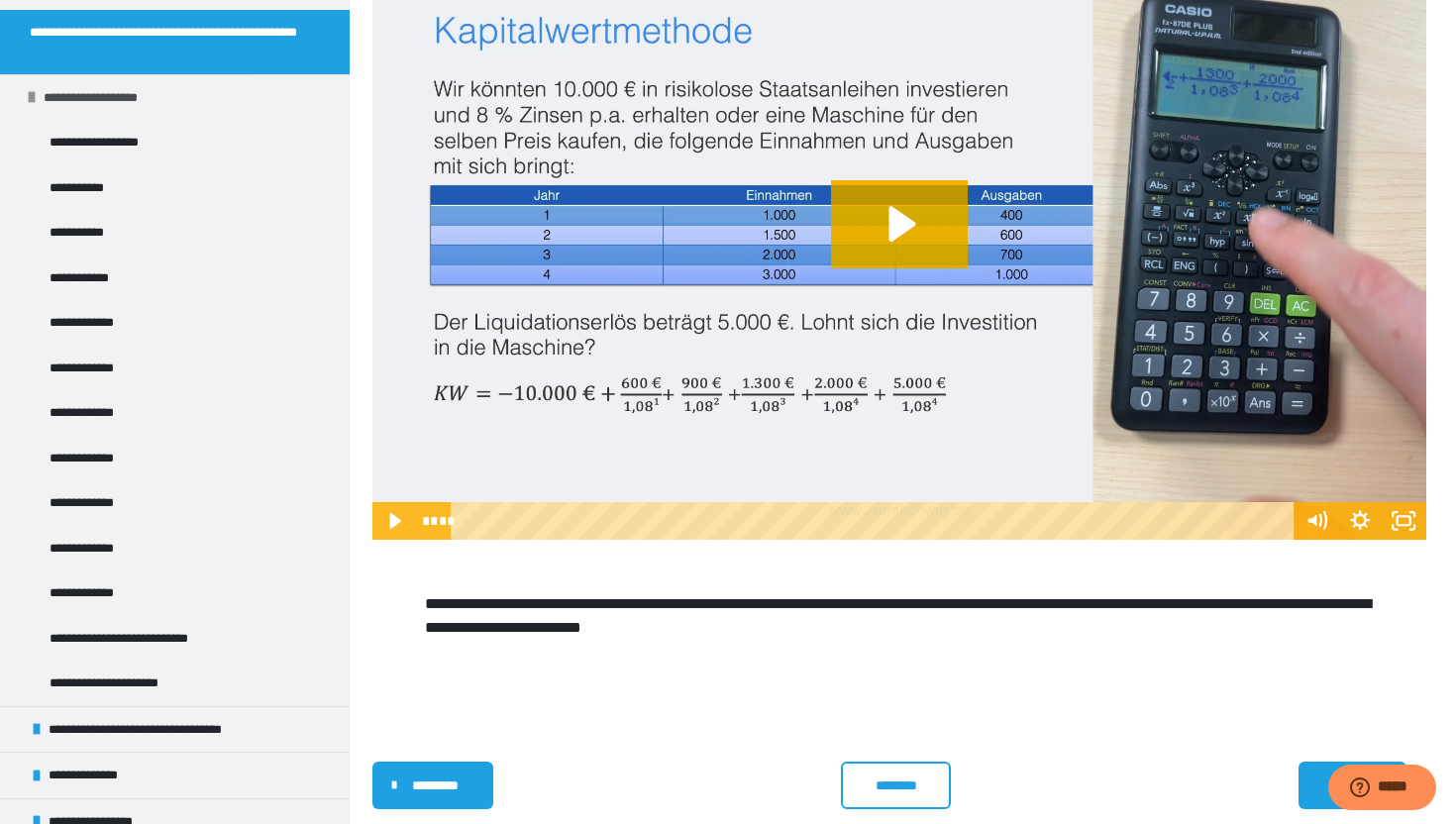 scroll, scrollTop: 585, scrollLeft: 0, axis: vertical 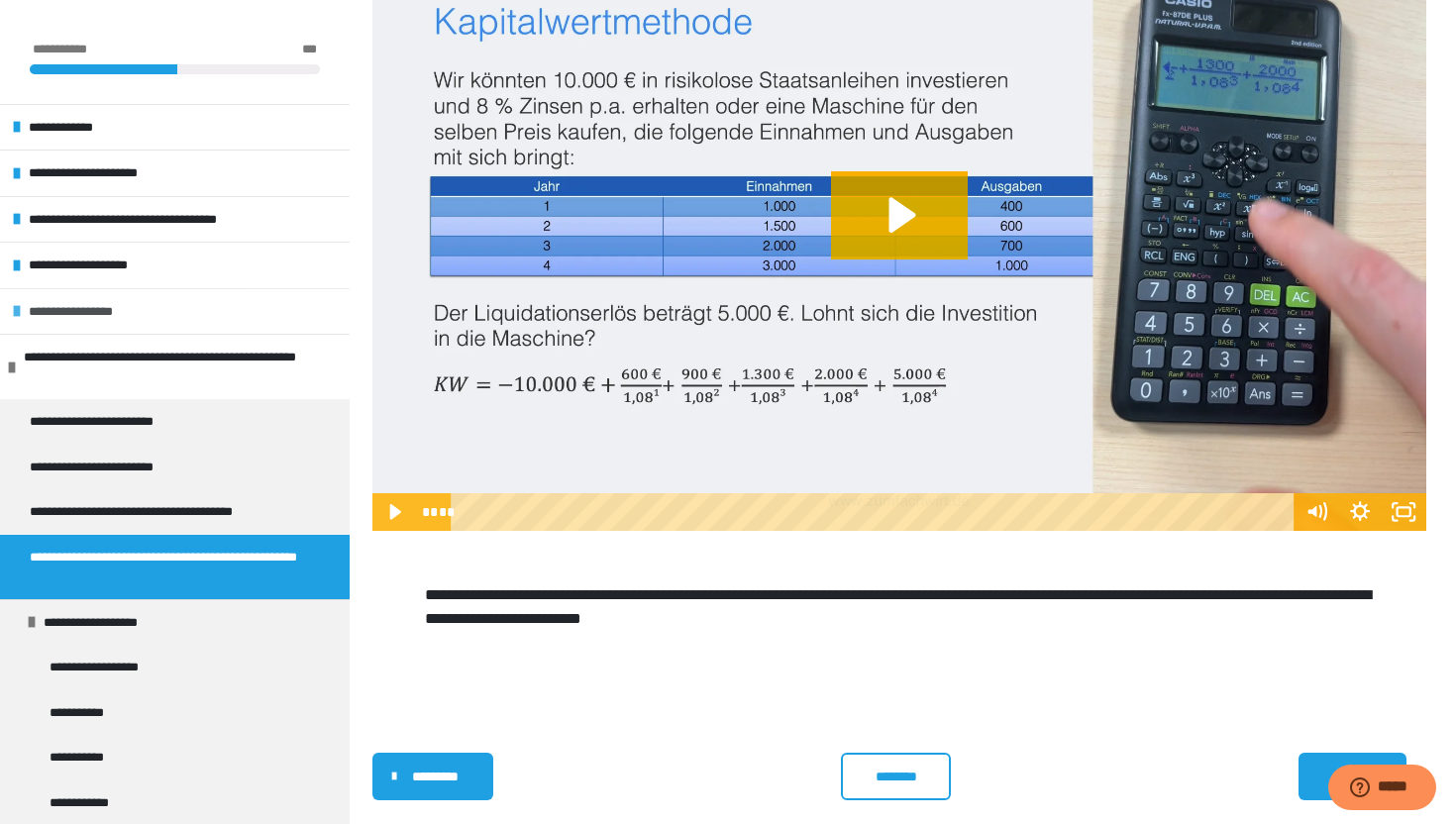 click on "**********" at bounding box center [88, 312] 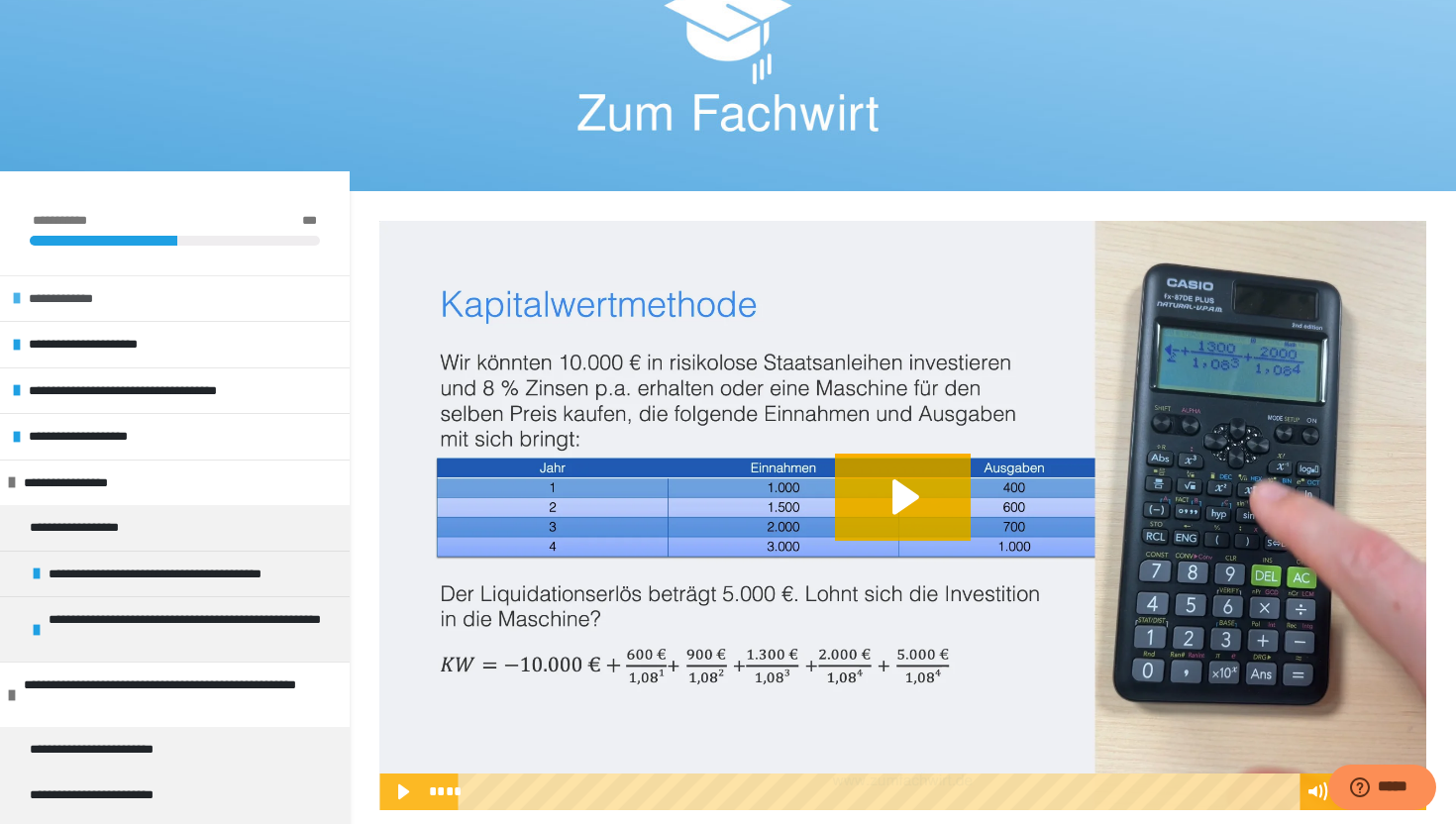 scroll, scrollTop: 0, scrollLeft: 0, axis: both 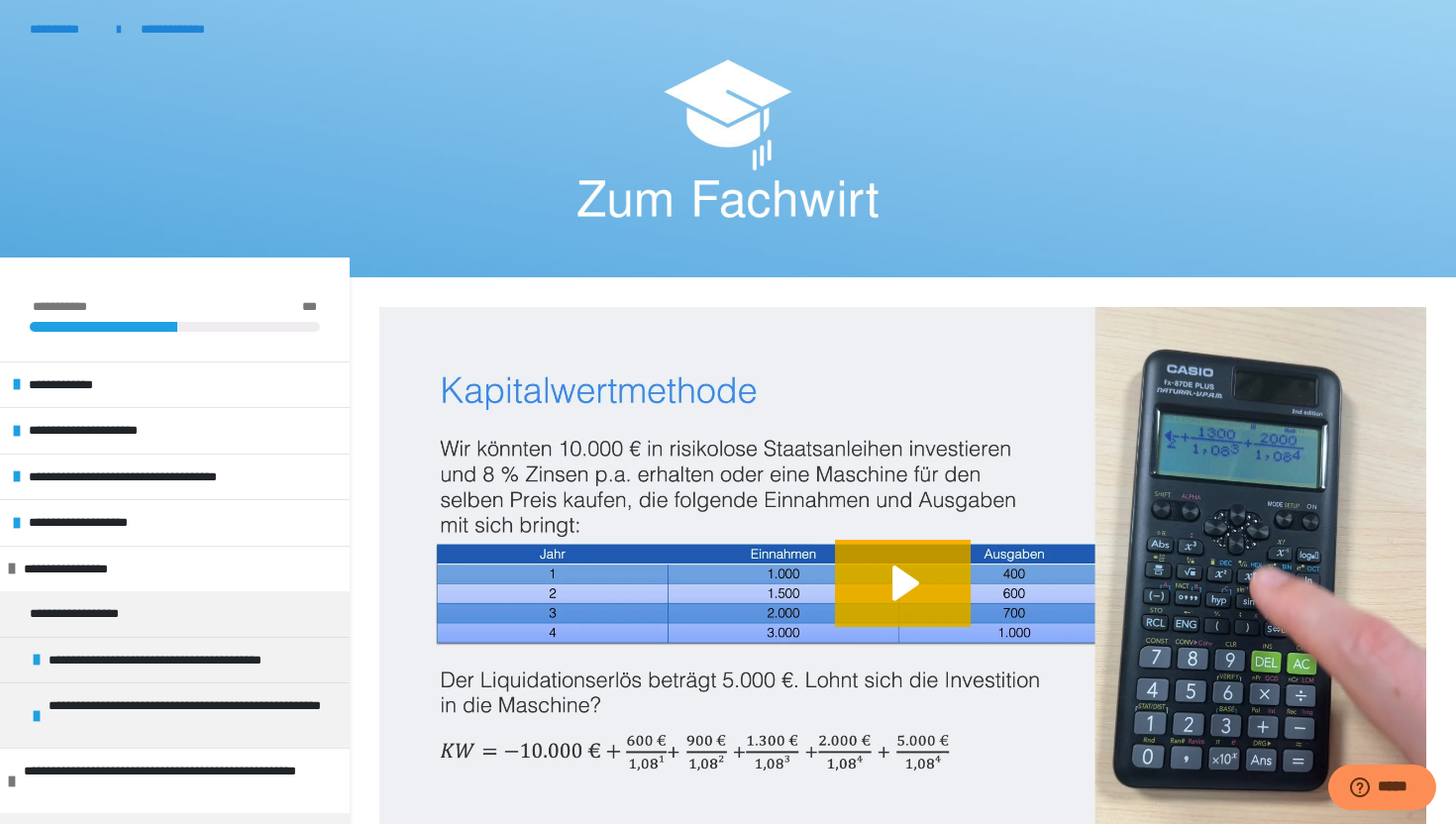 click on "**********" at bounding box center (126, 40) 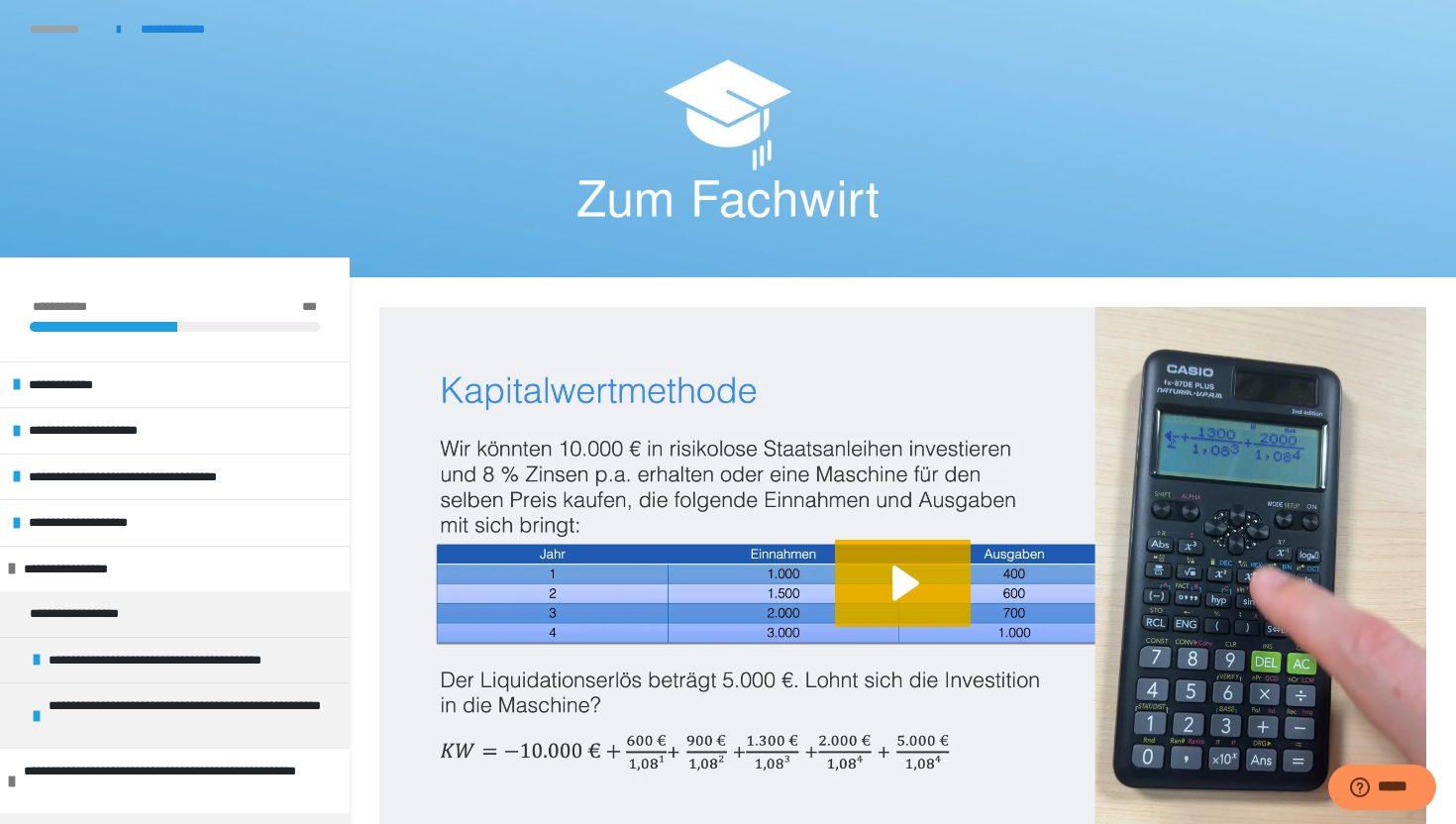 click on "**********" at bounding box center [63, 30] 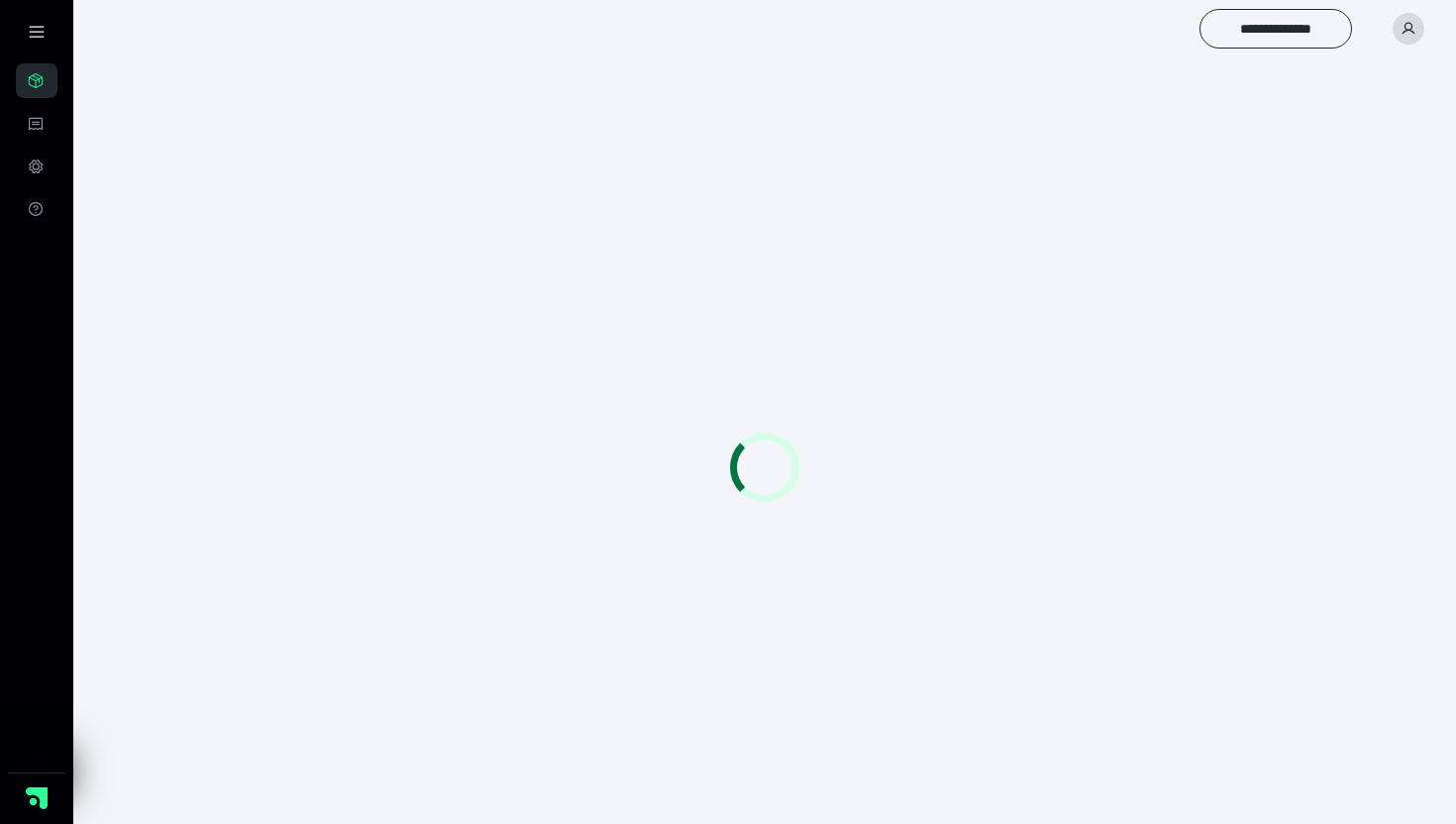 scroll, scrollTop: 0, scrollLeft: 0, axis: both 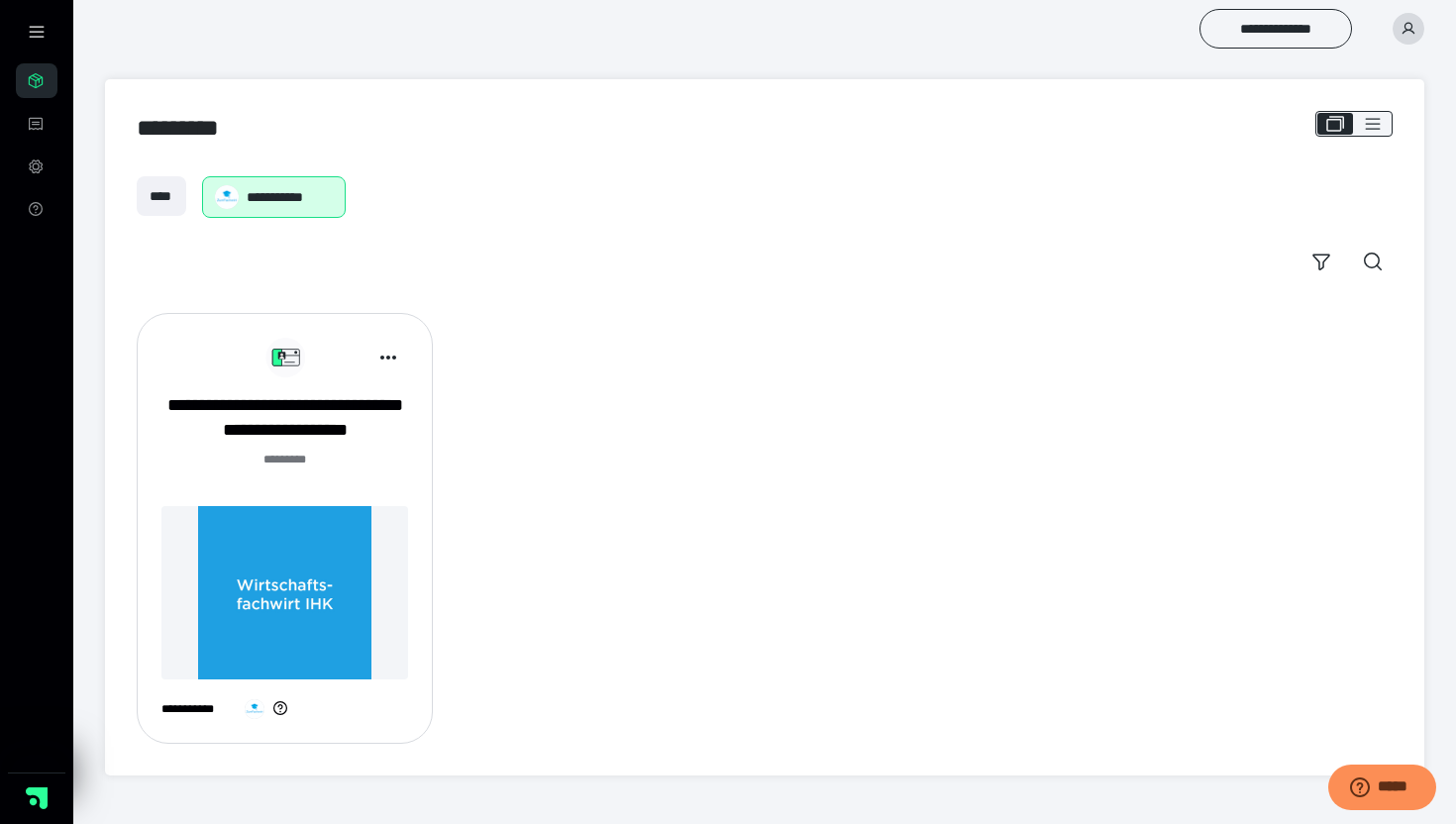 click on "*******   *" at bounding box center [284, 470] 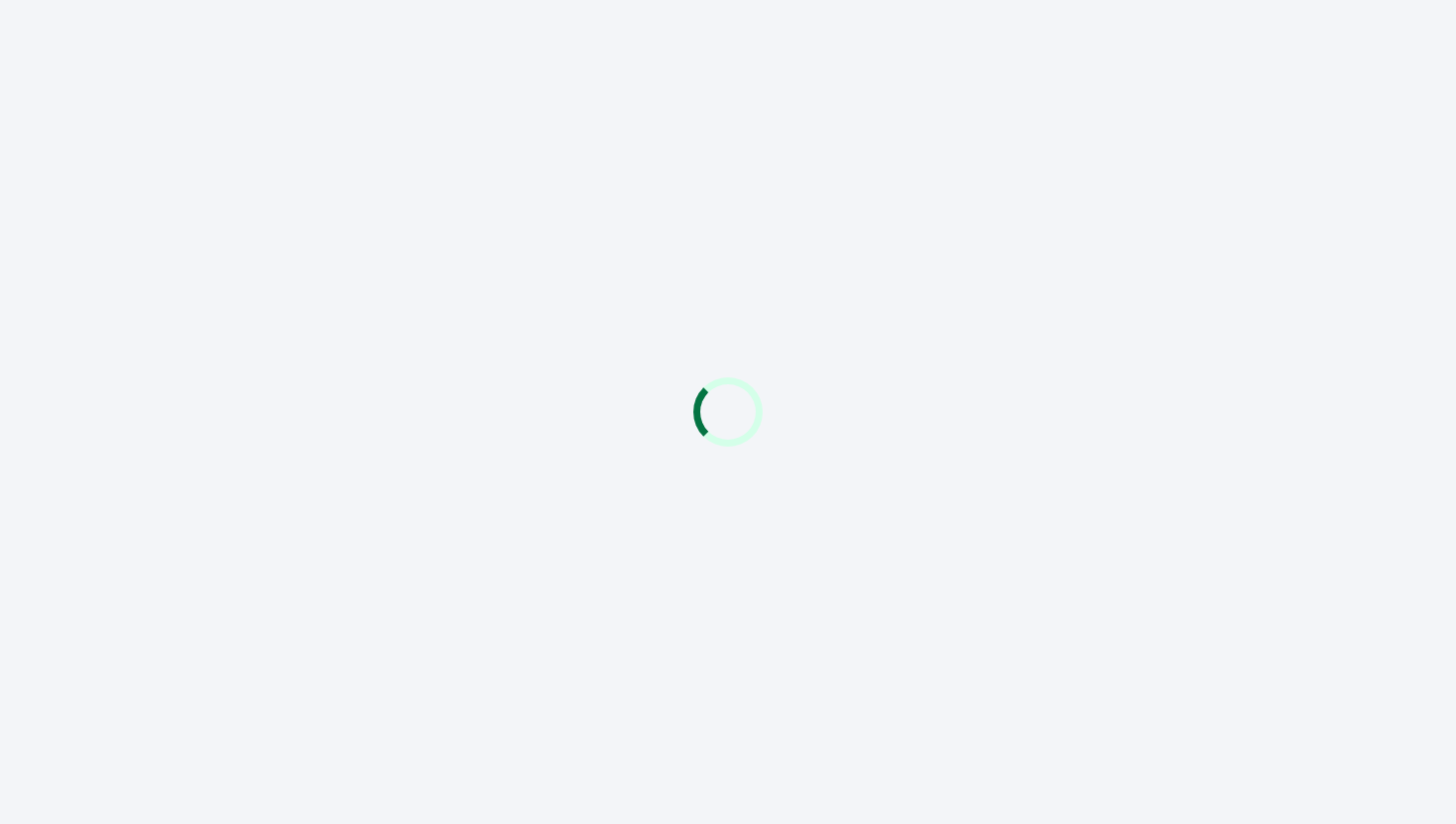 scroll, scrollTop: 0, scrollLeft: 0, axis: both 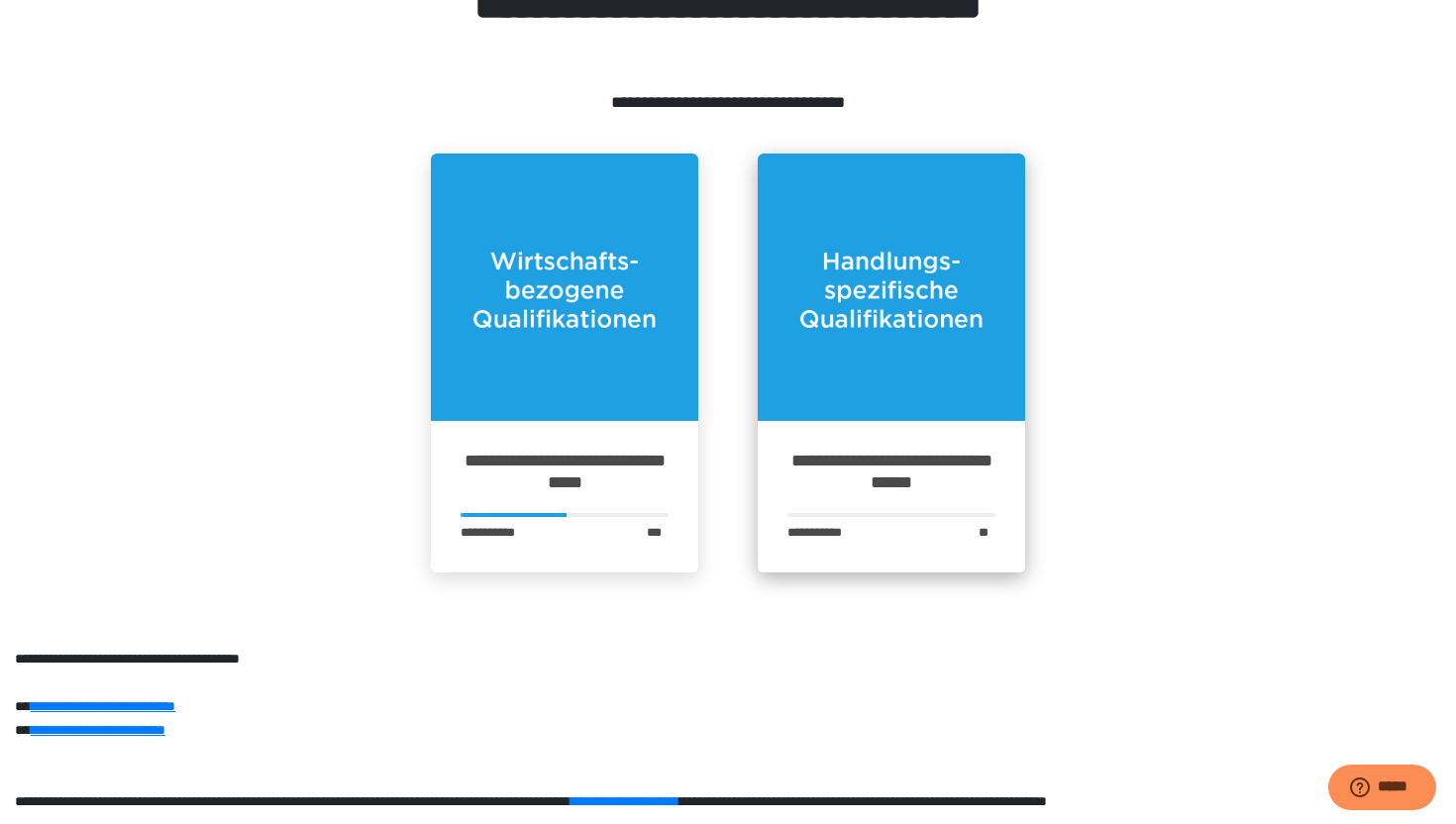 click at bounding box center [891, 287] 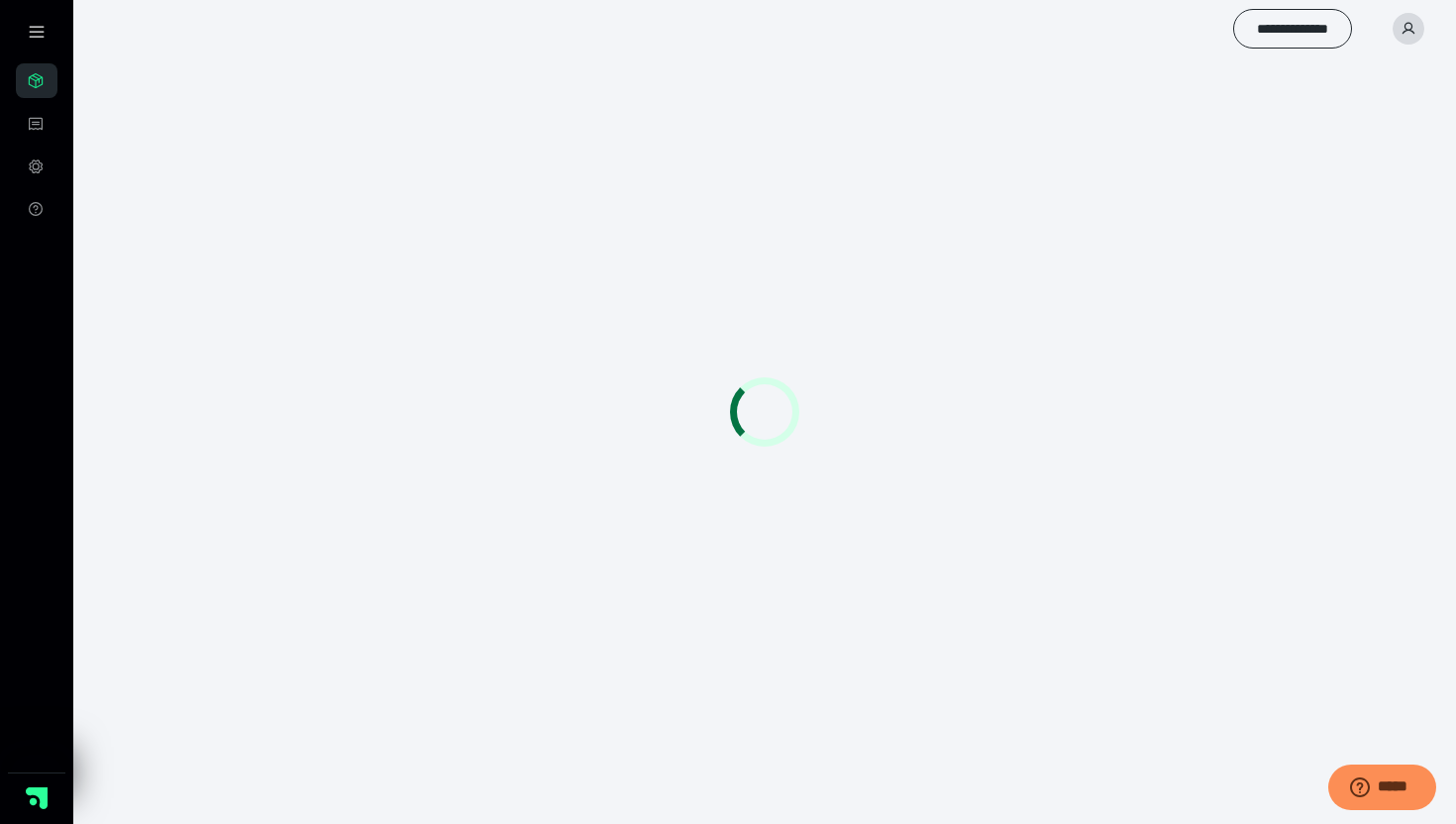 scroll, scrollTop: 0, scrollLeft: 0, axis: both 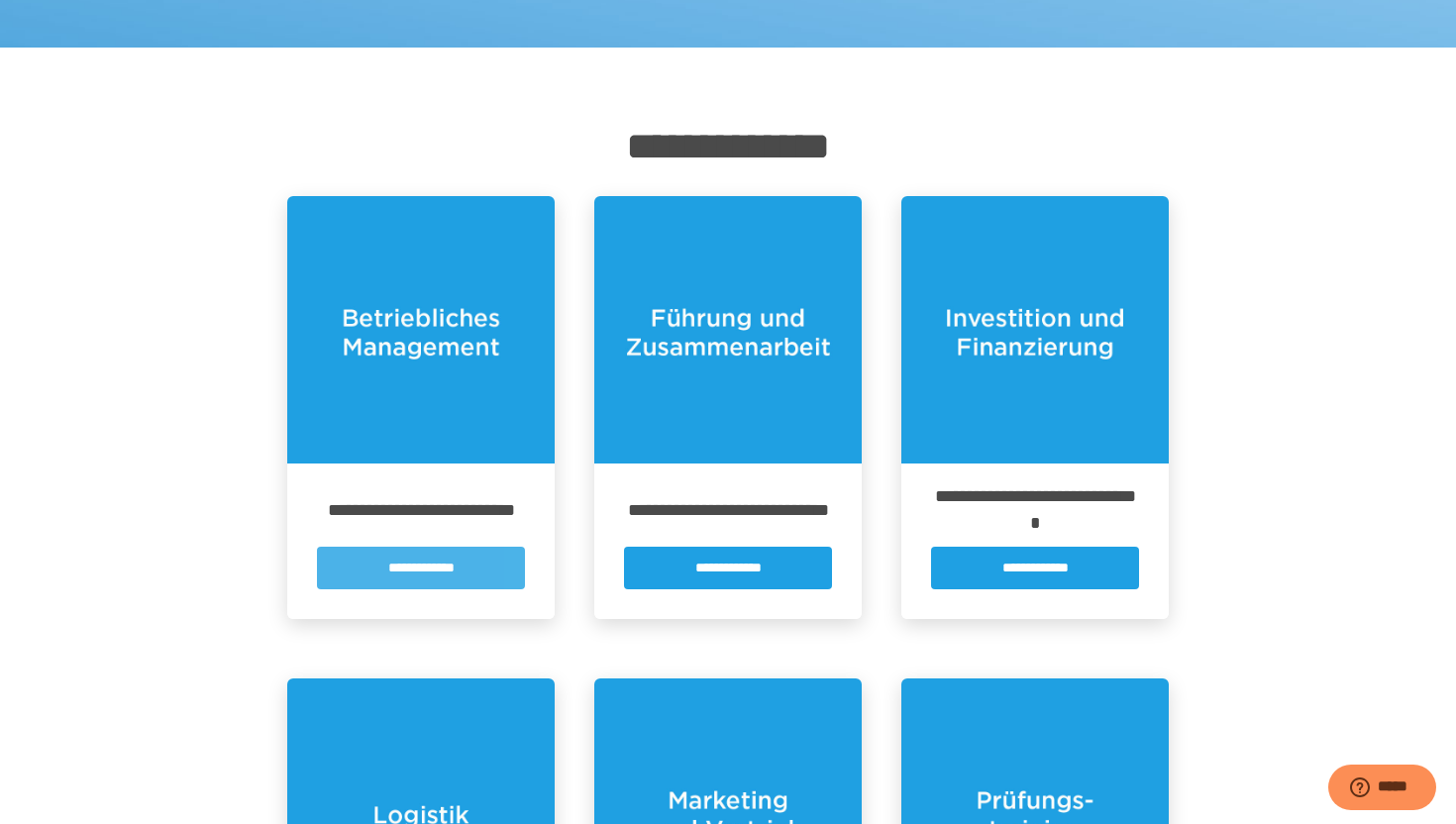 click on "**********" at bounding box center (421, 567) 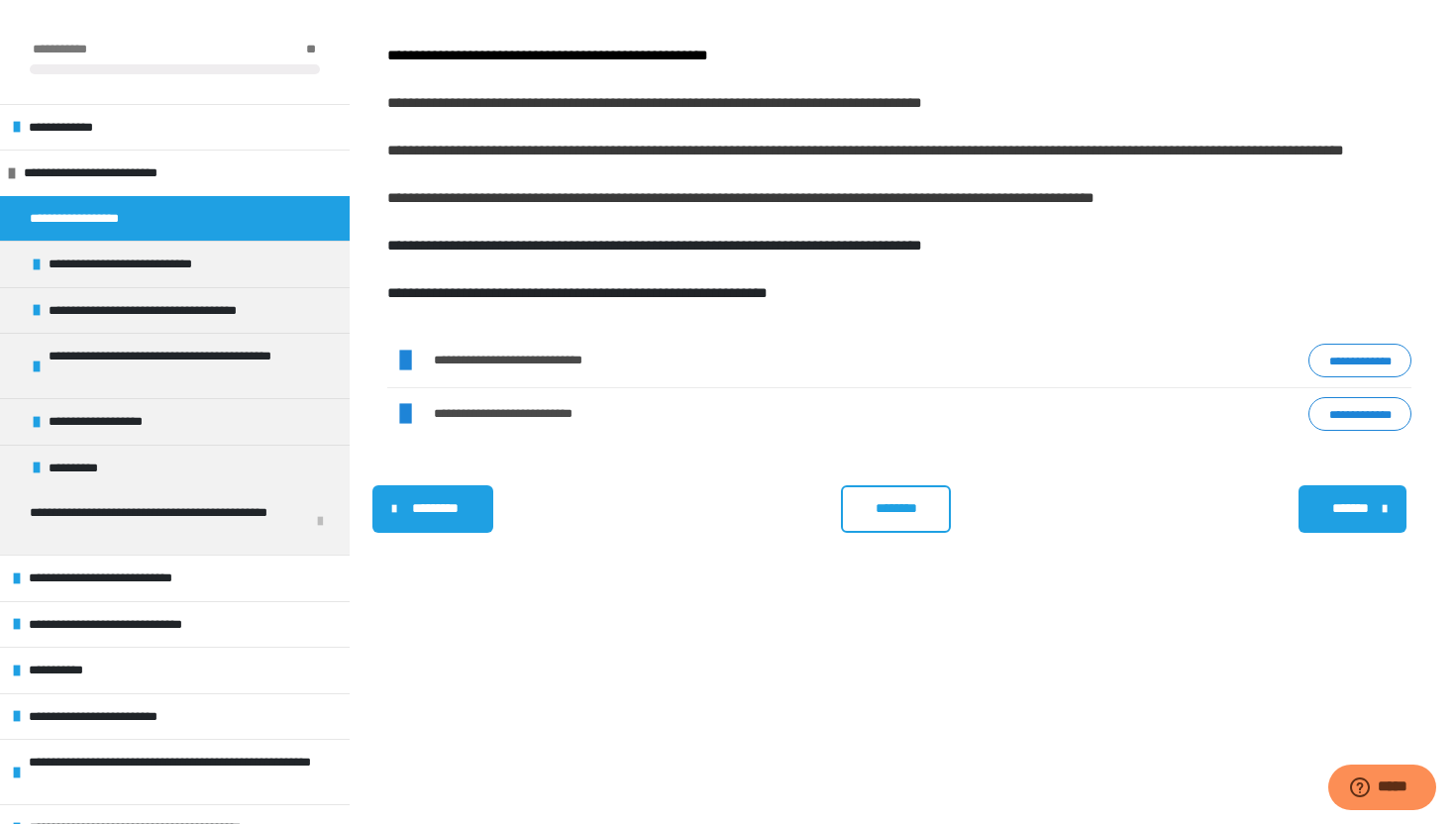 scroll, scrollTop: 276, scrollLeft: 0, axis: vertical 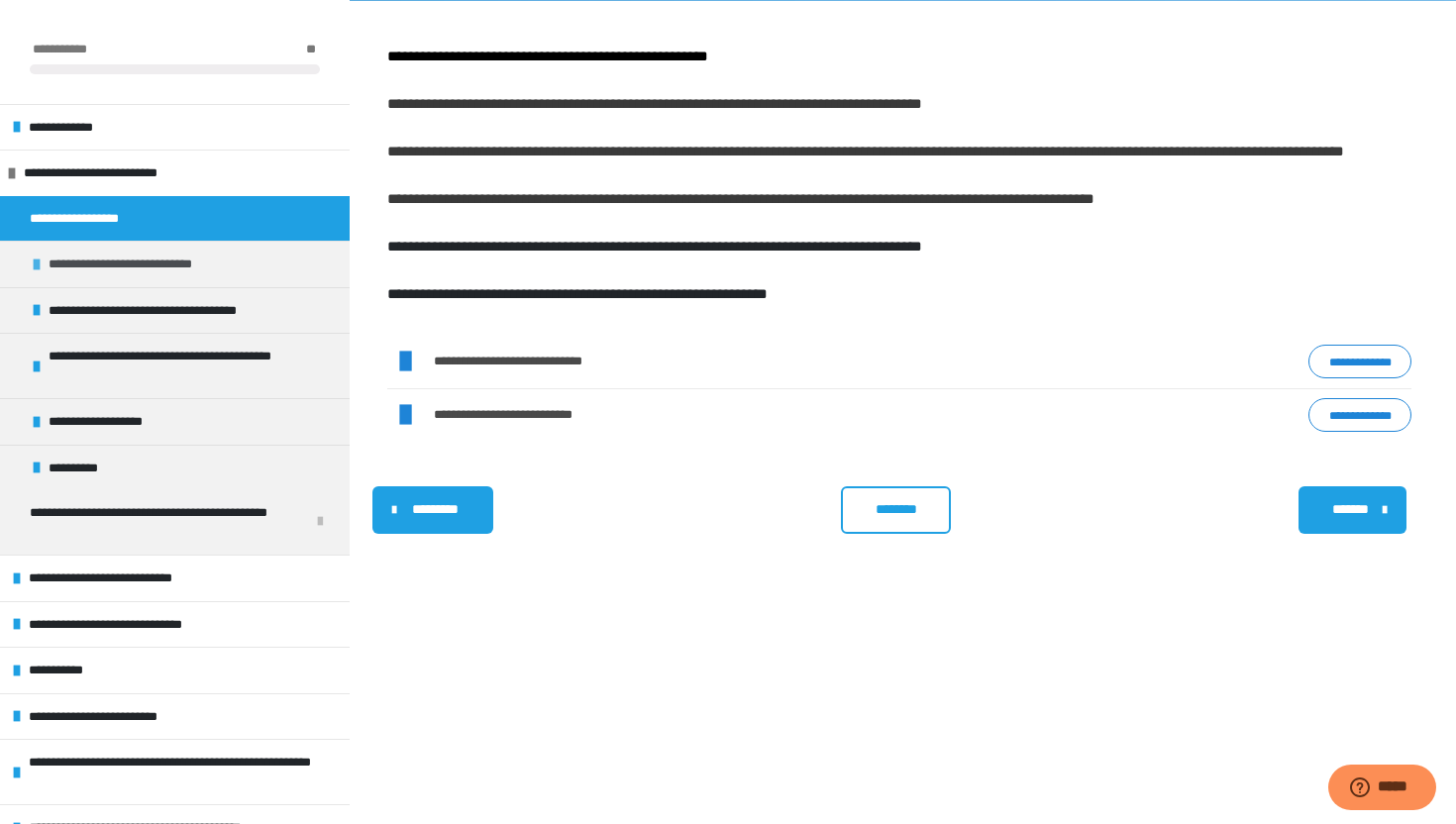 click on "**********" at bounding box center (141, 264) 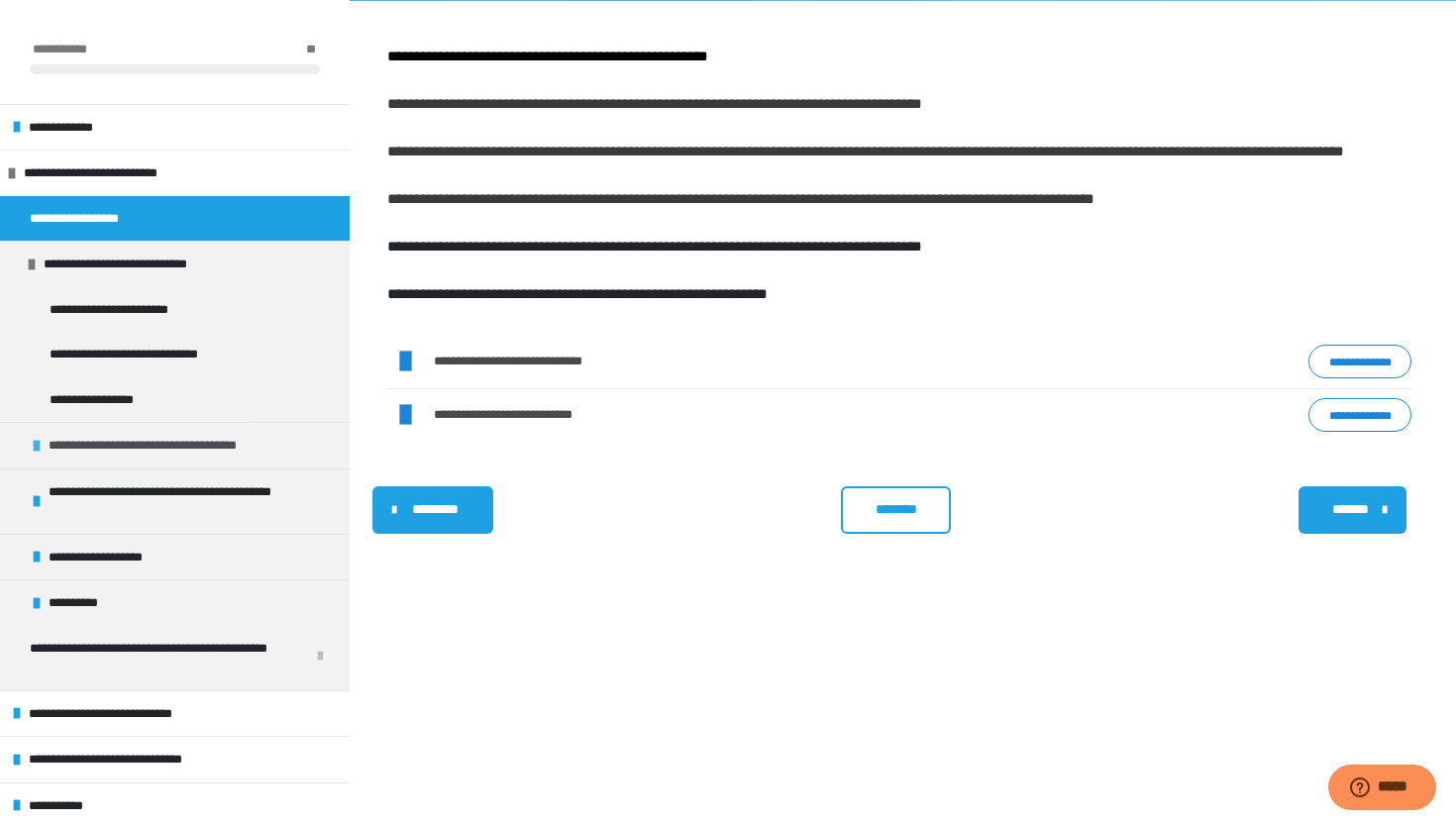 click on "**********" at bounding box center (168, 446) 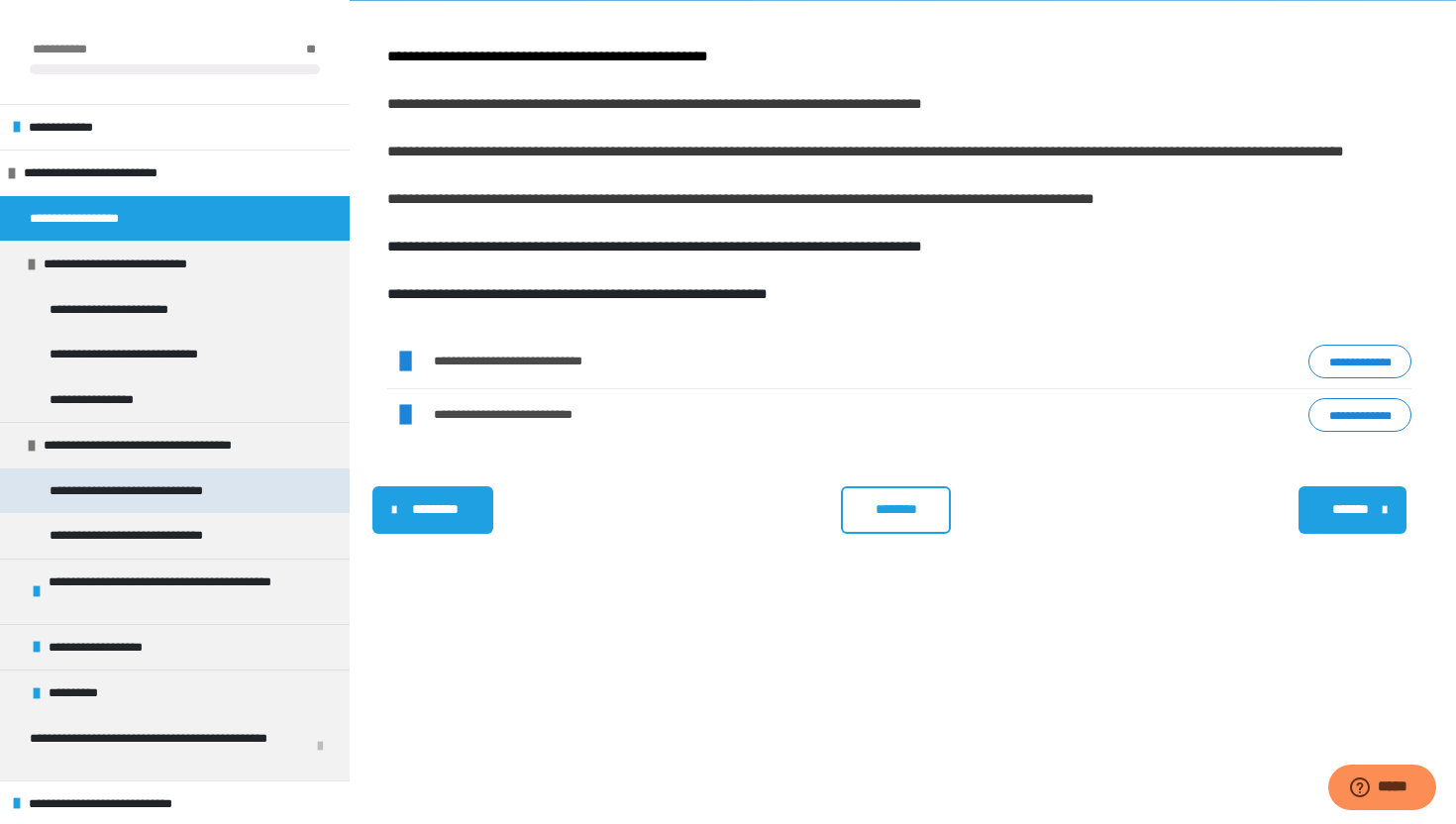 click on "**********" at bounding box center [142, 491] 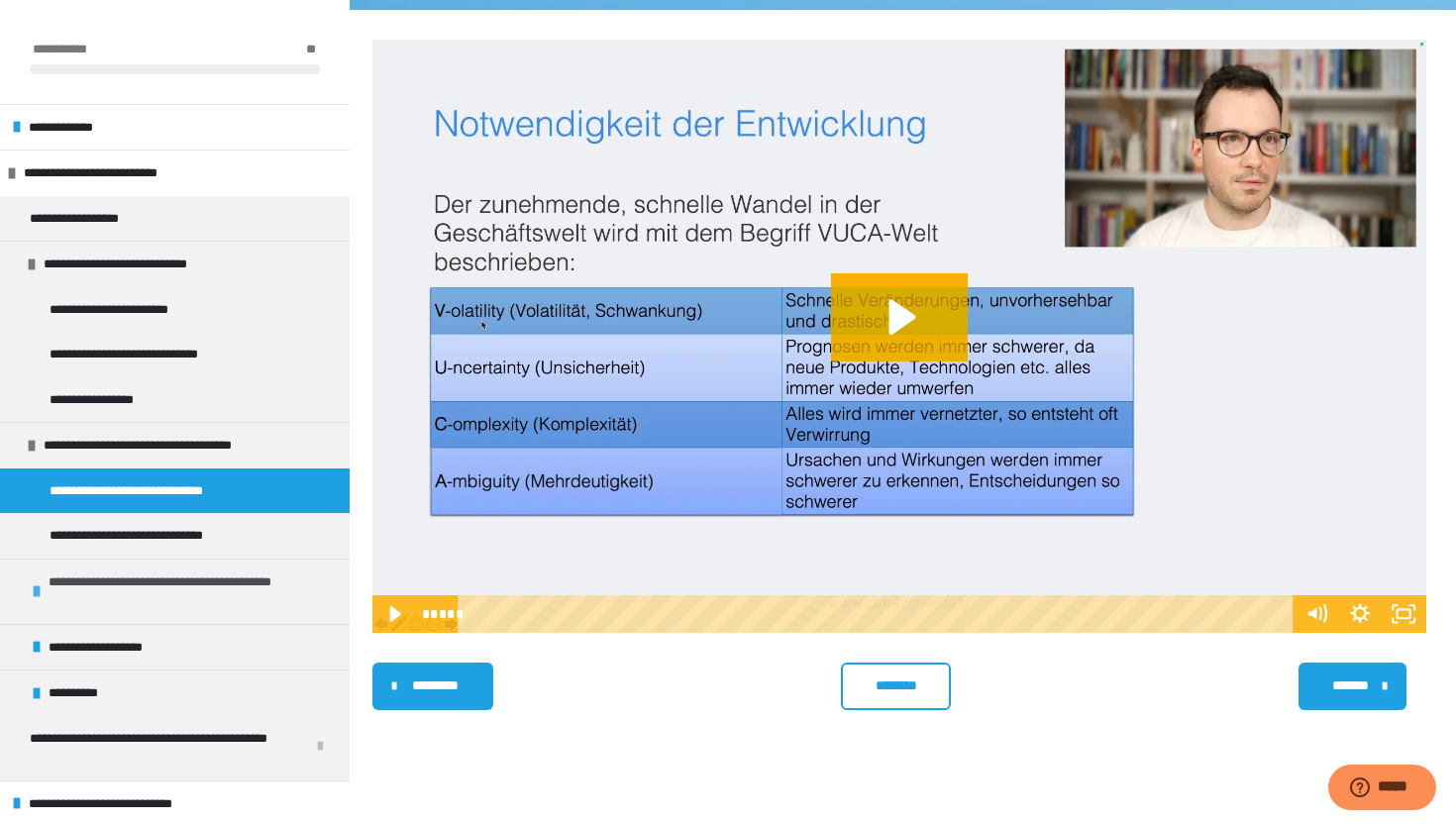 click on "**********" at bounding box center (194, 591) 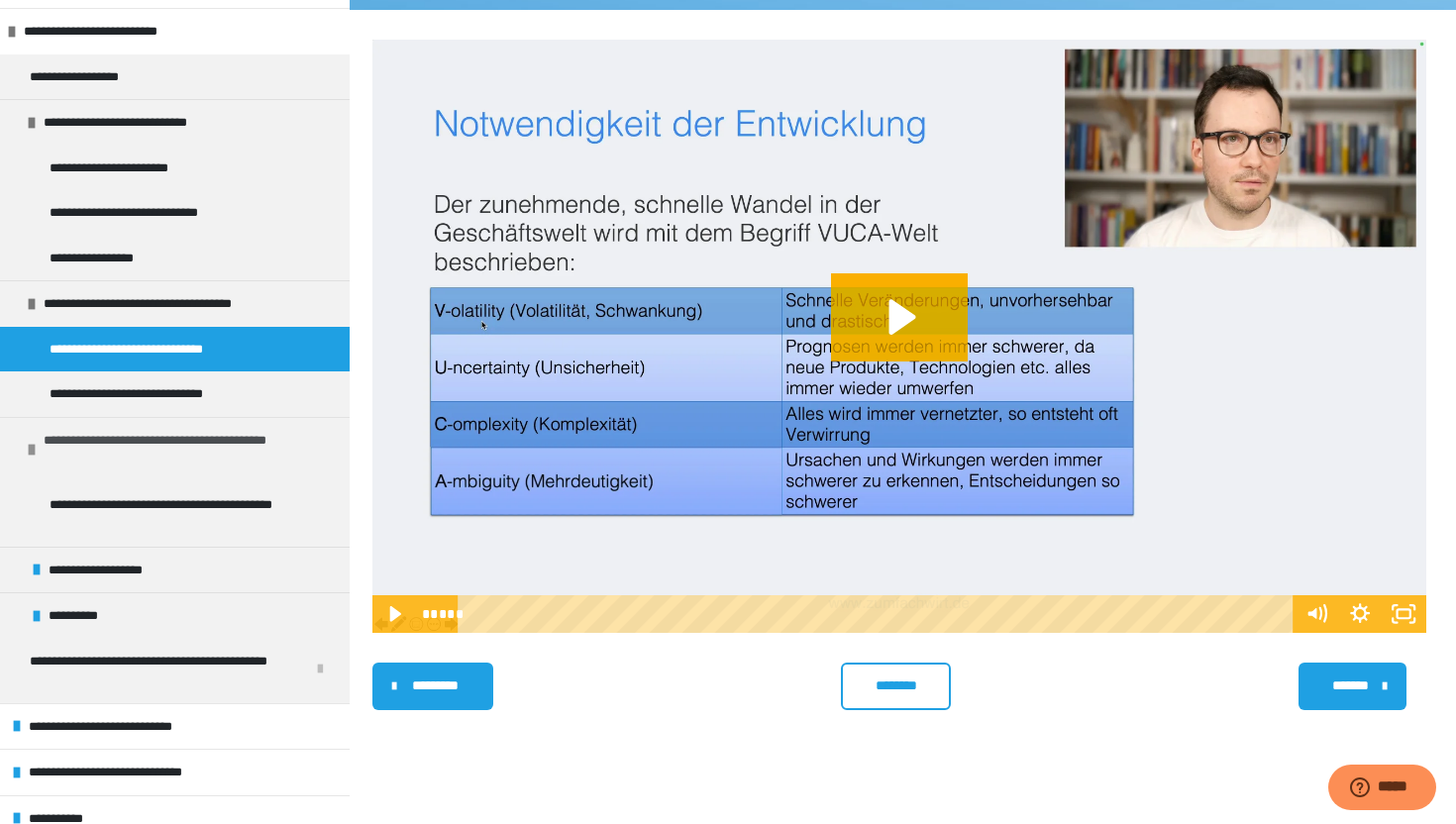 scroll, scrollTop: 147, scrollLeft: 0, axis: vertical 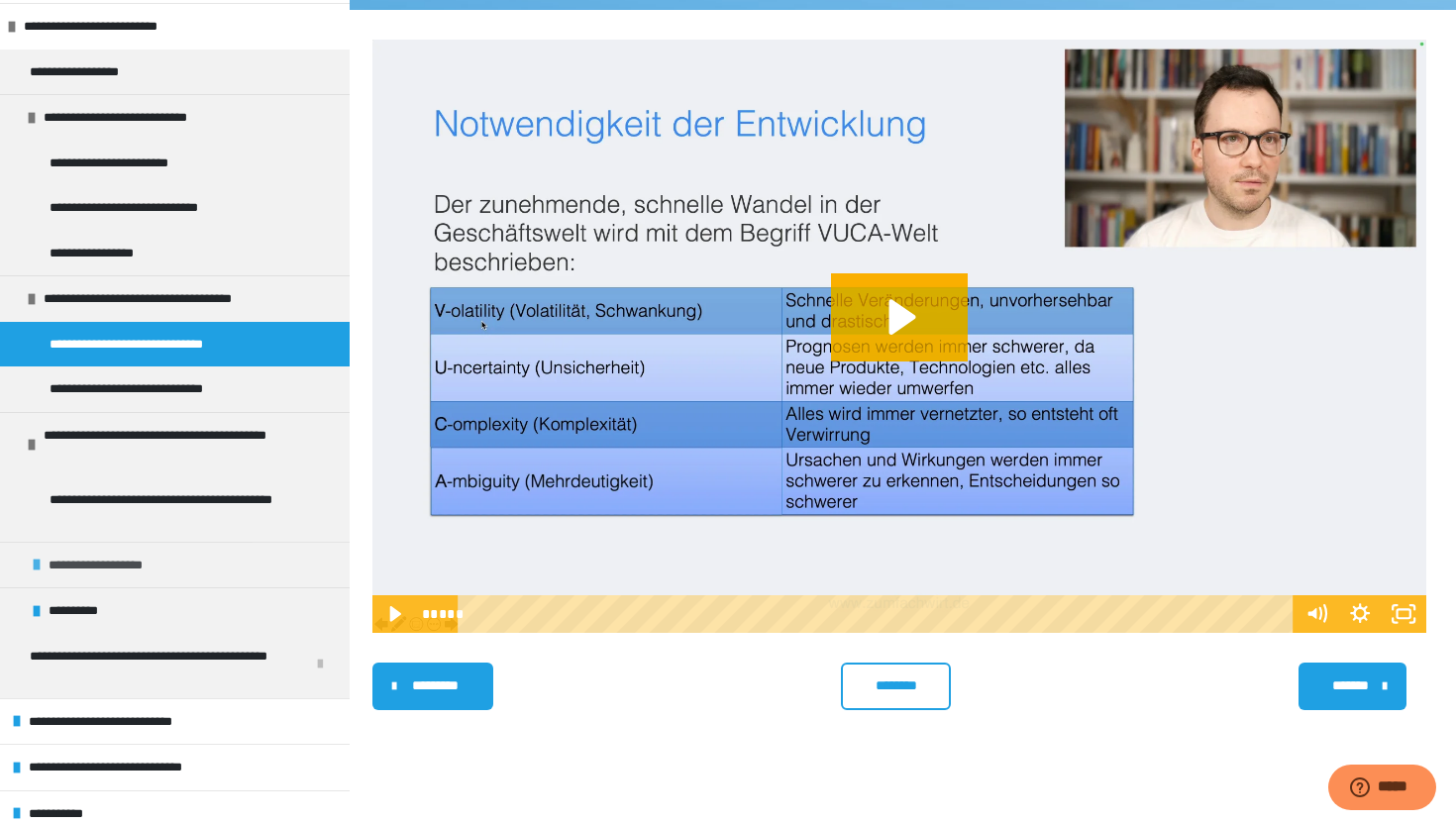 click on "**********" at bounding box center [117, 566] 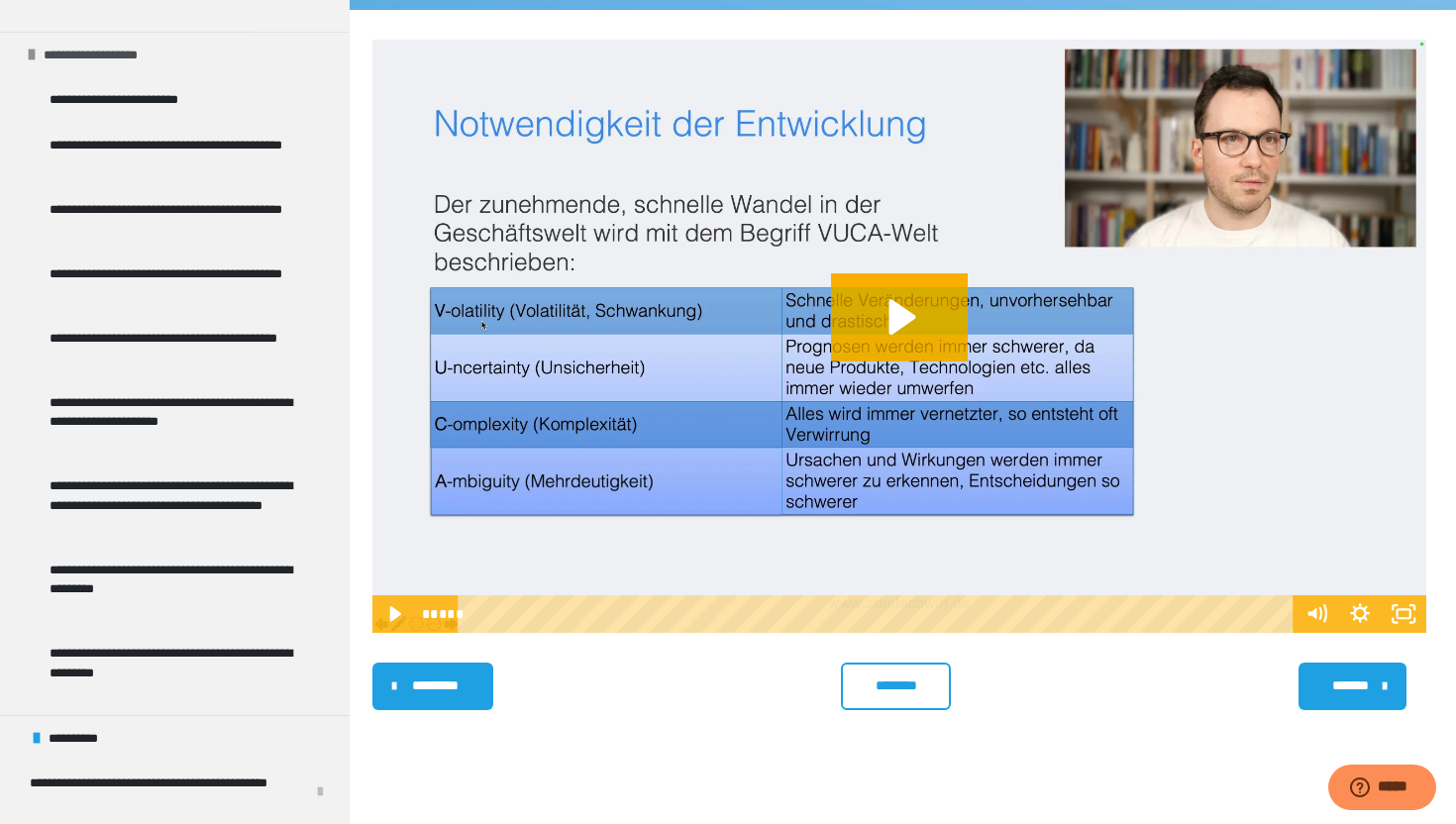 scroll, scrollTop: 798, scrollLeft: 0, axis: vertical 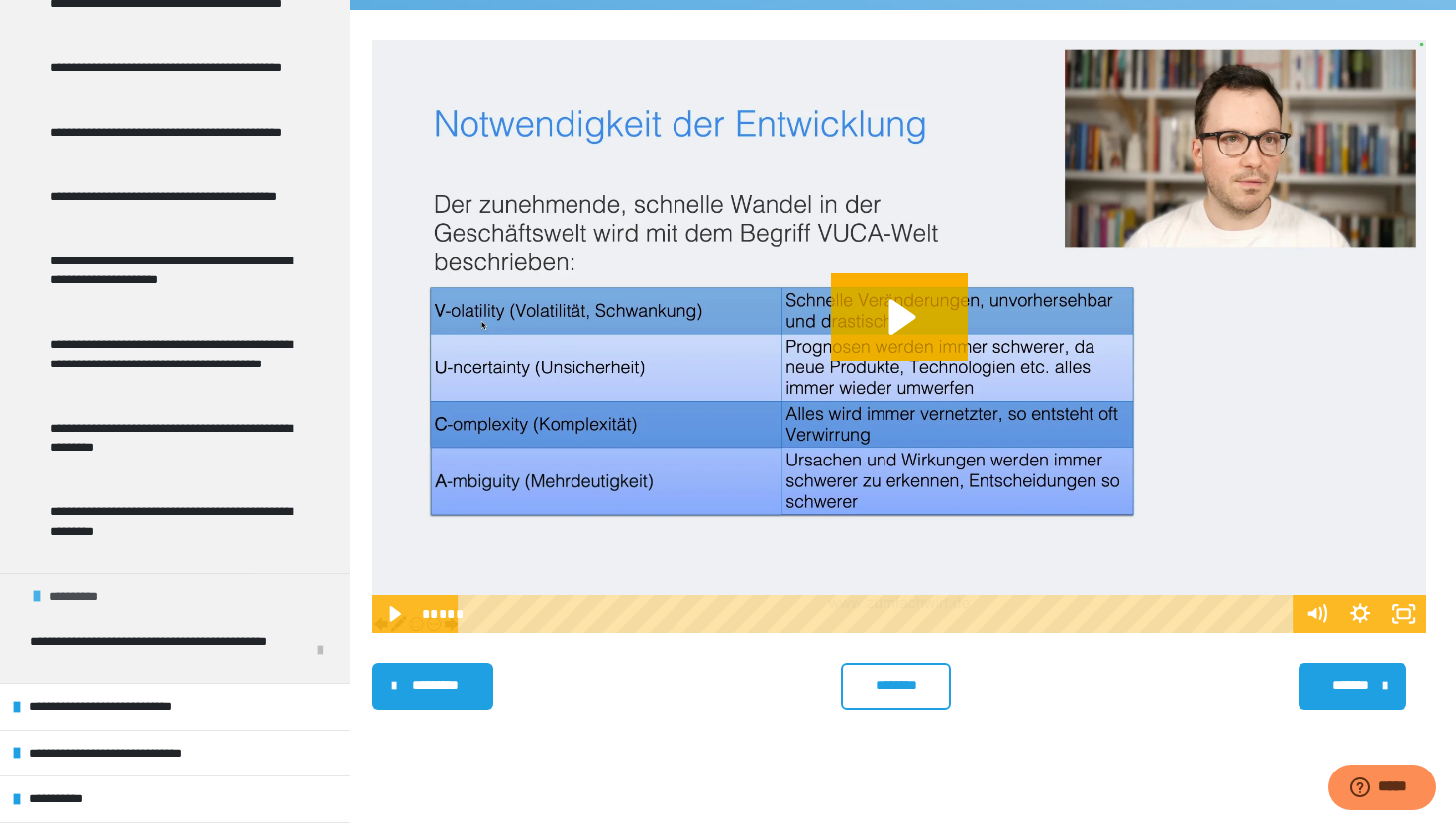 click on "**********" at bounding box center (174, 596) 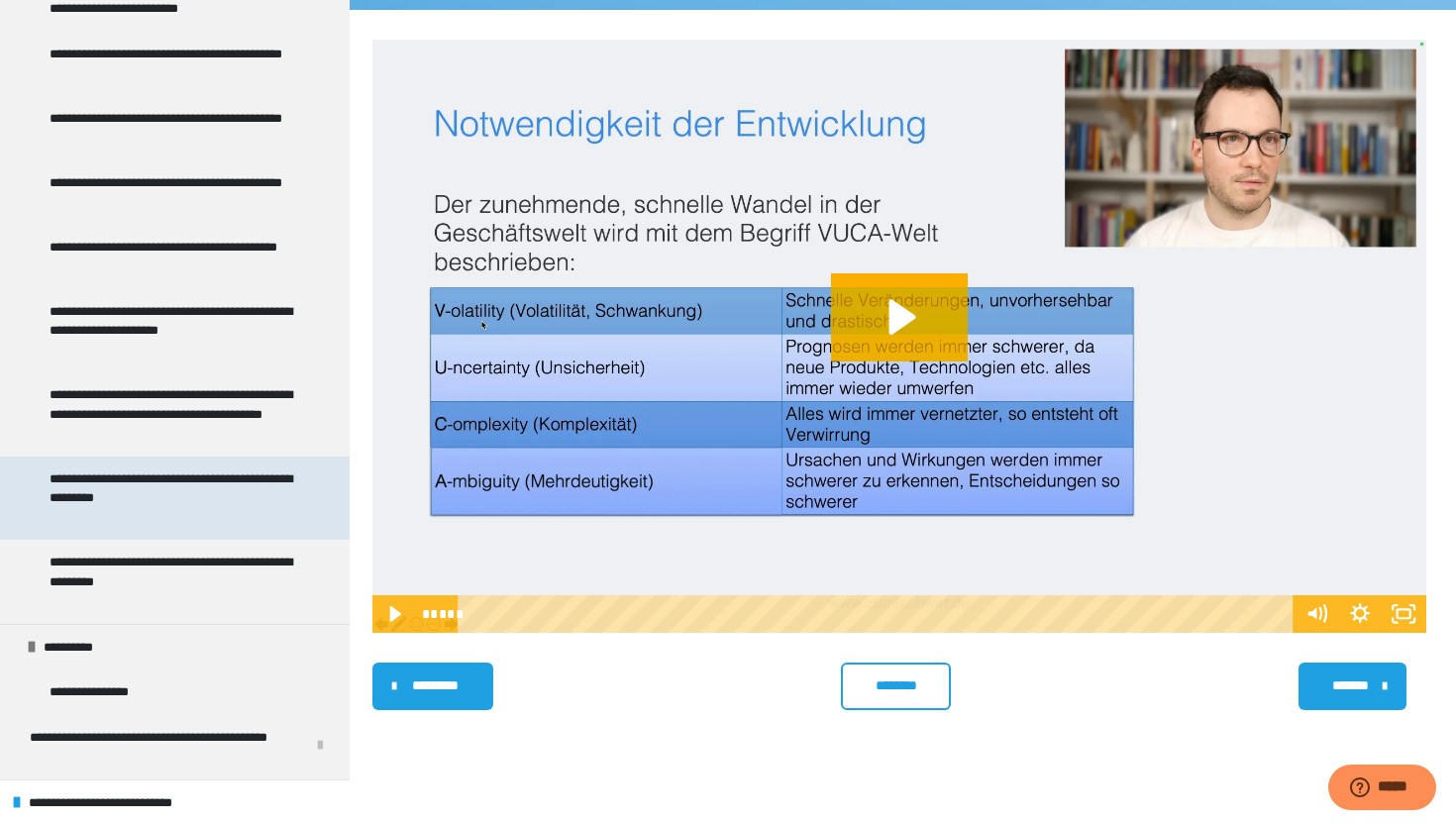 scroll, scrollTop: 740, scrollLeft: 0, axis: vertical 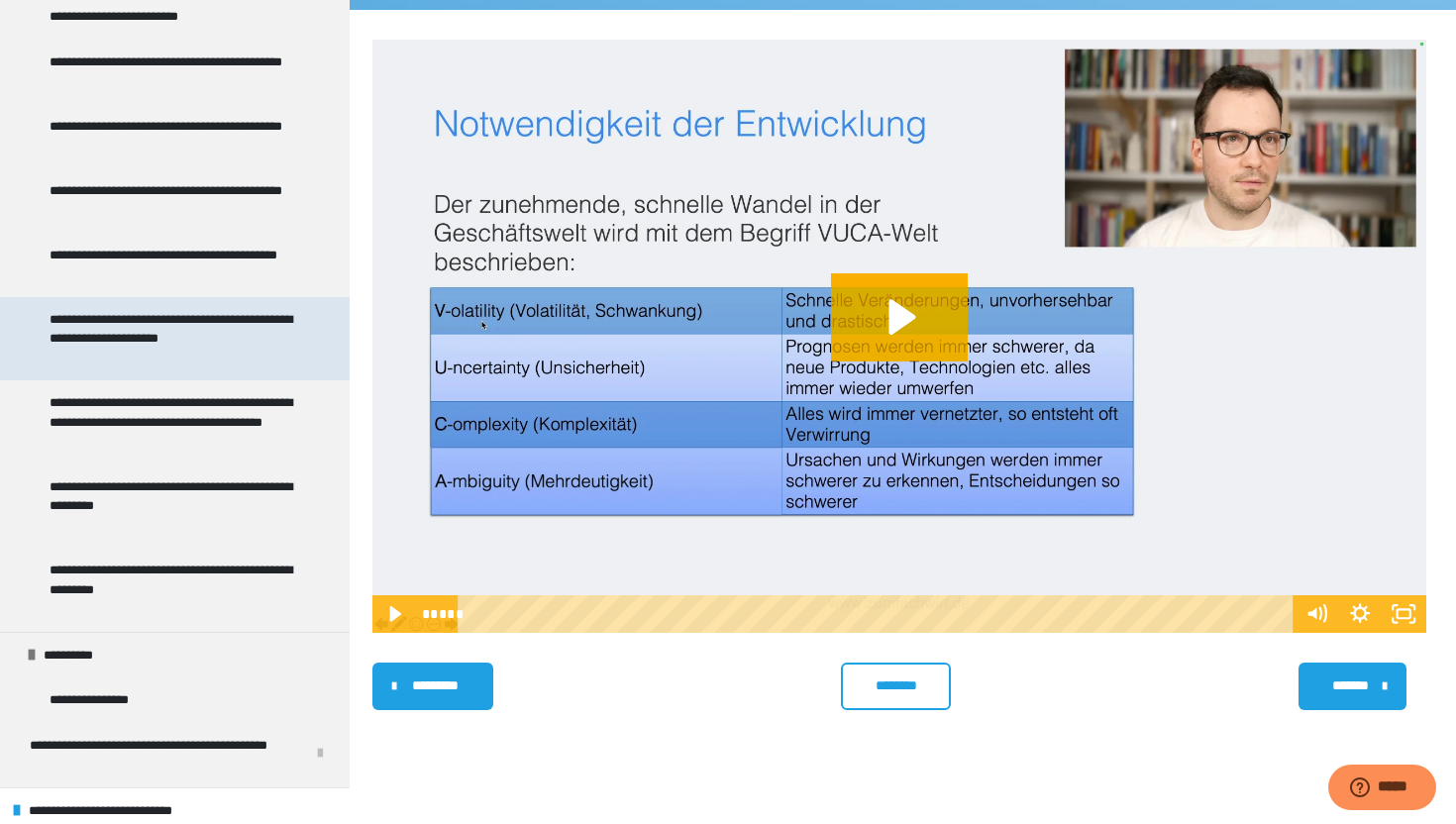 click on "**********" at bounding box center [176, 339] 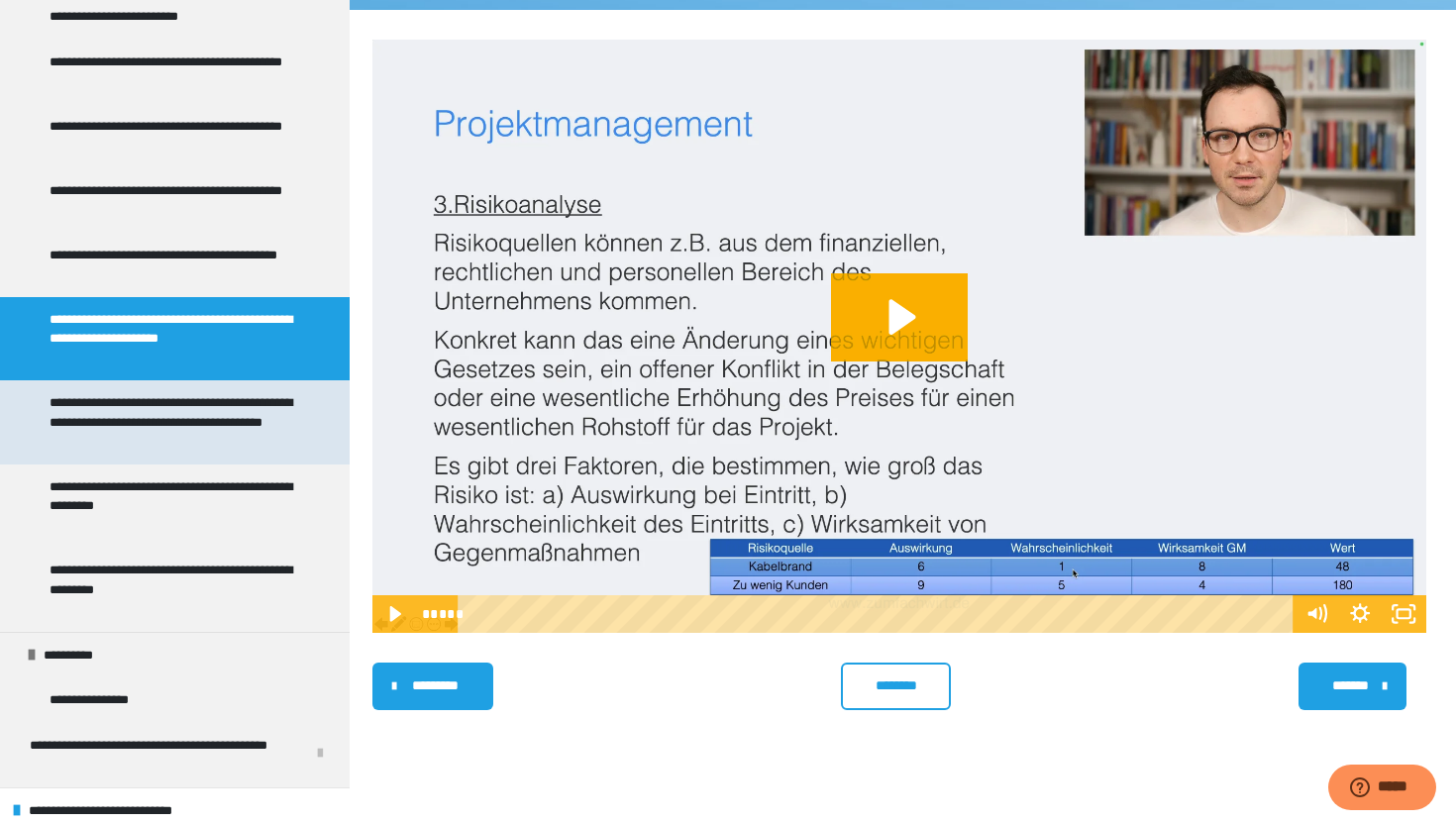 click on "**********" at bounding box center [176, 422] 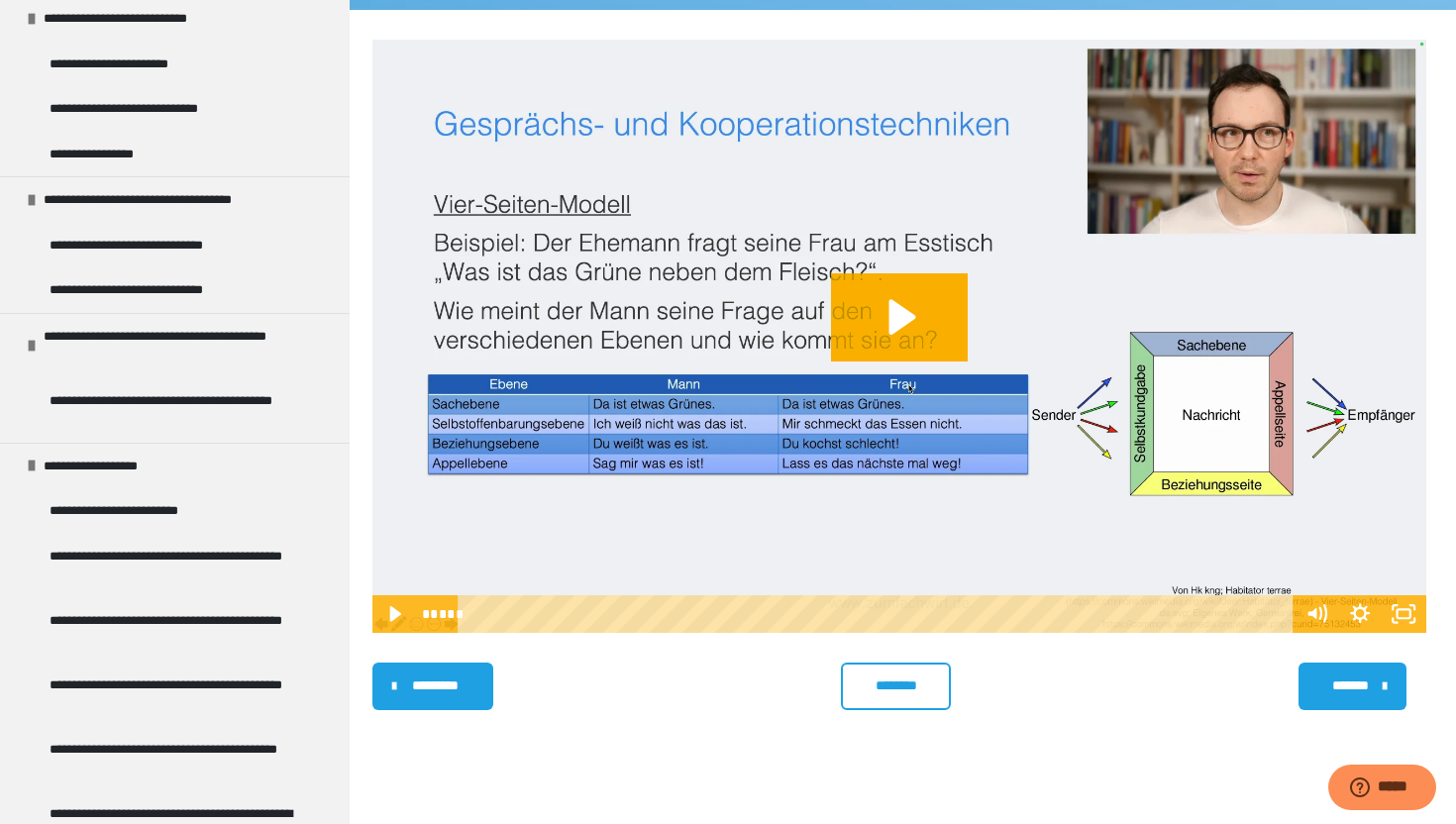 scroll, scrollTop: 0, scrollLeft: 0, axis: both 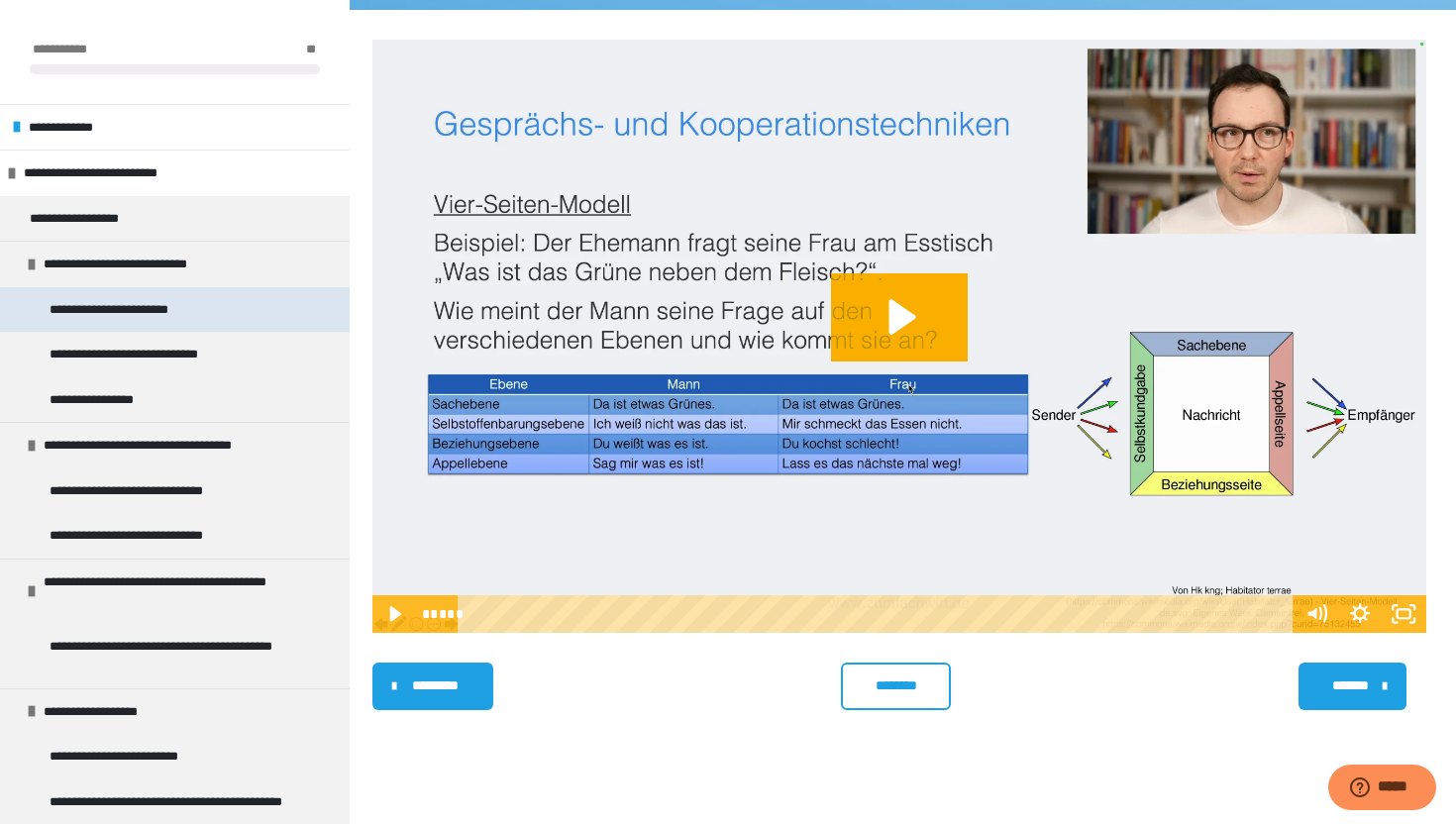 click on "**********" at bounding box center [122, 310] 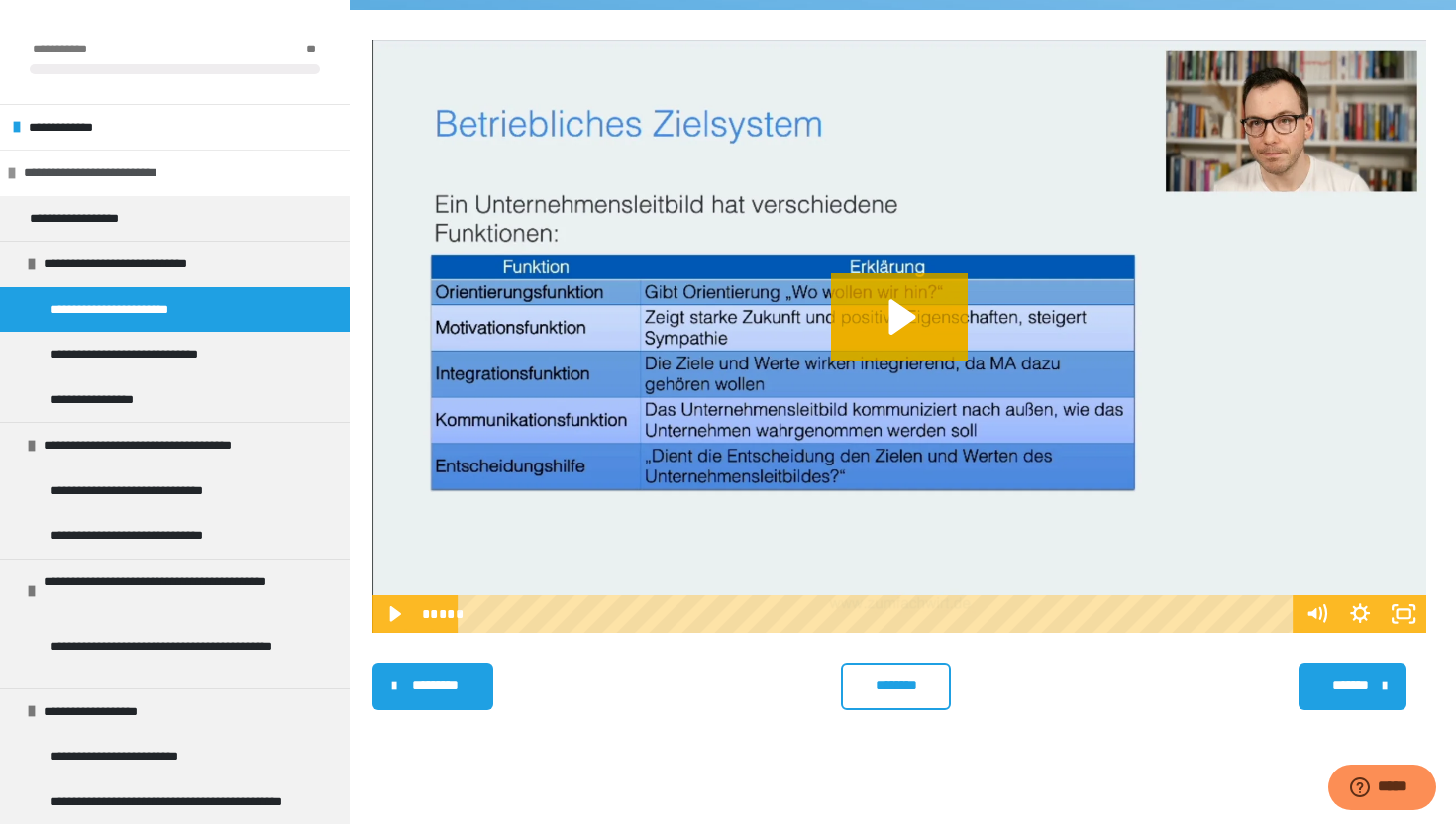 scroll, scrollTop: 0, scrollLeft: 0, axis: both 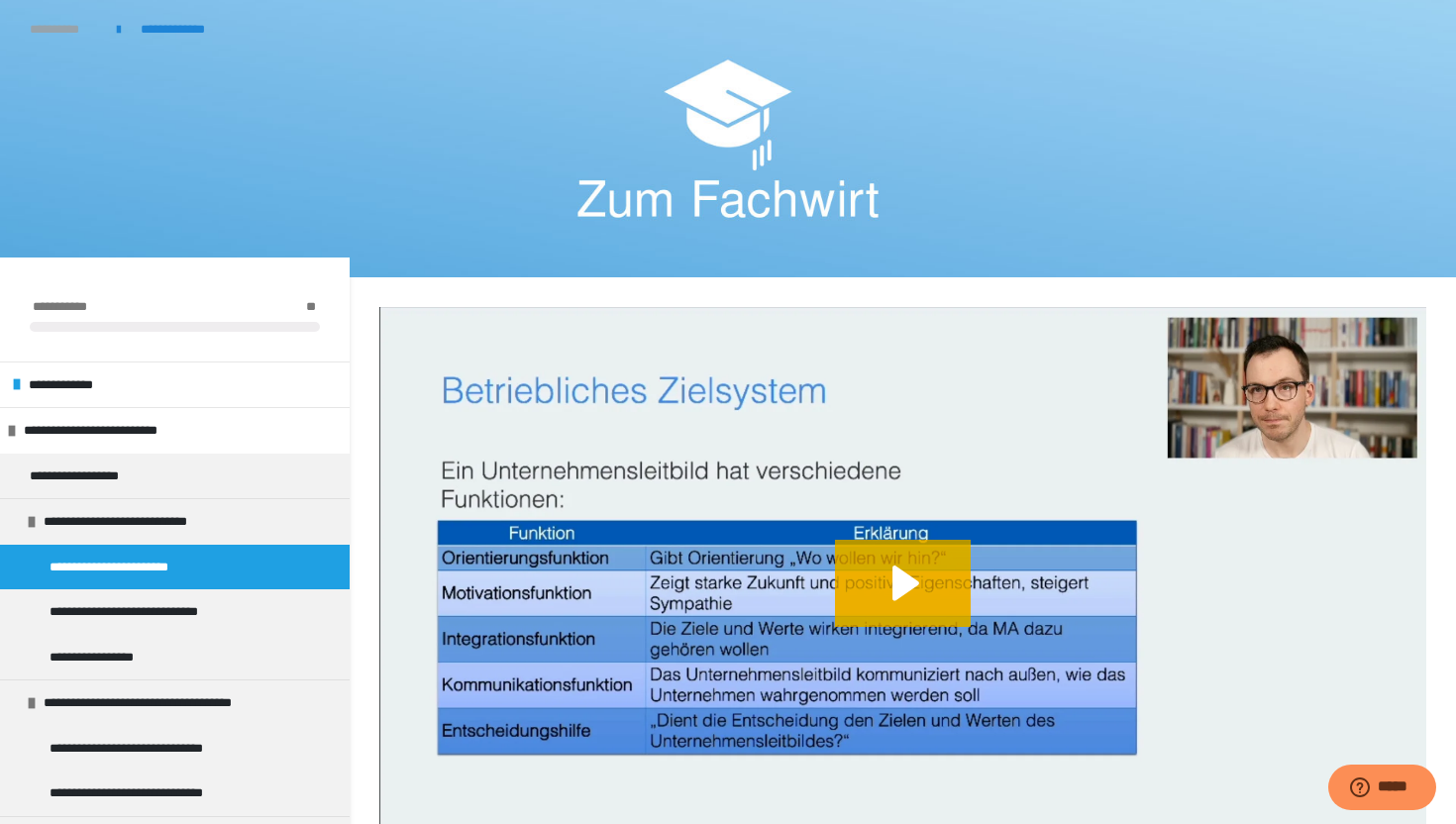 click on "**********" at bounding box center (63, 30) 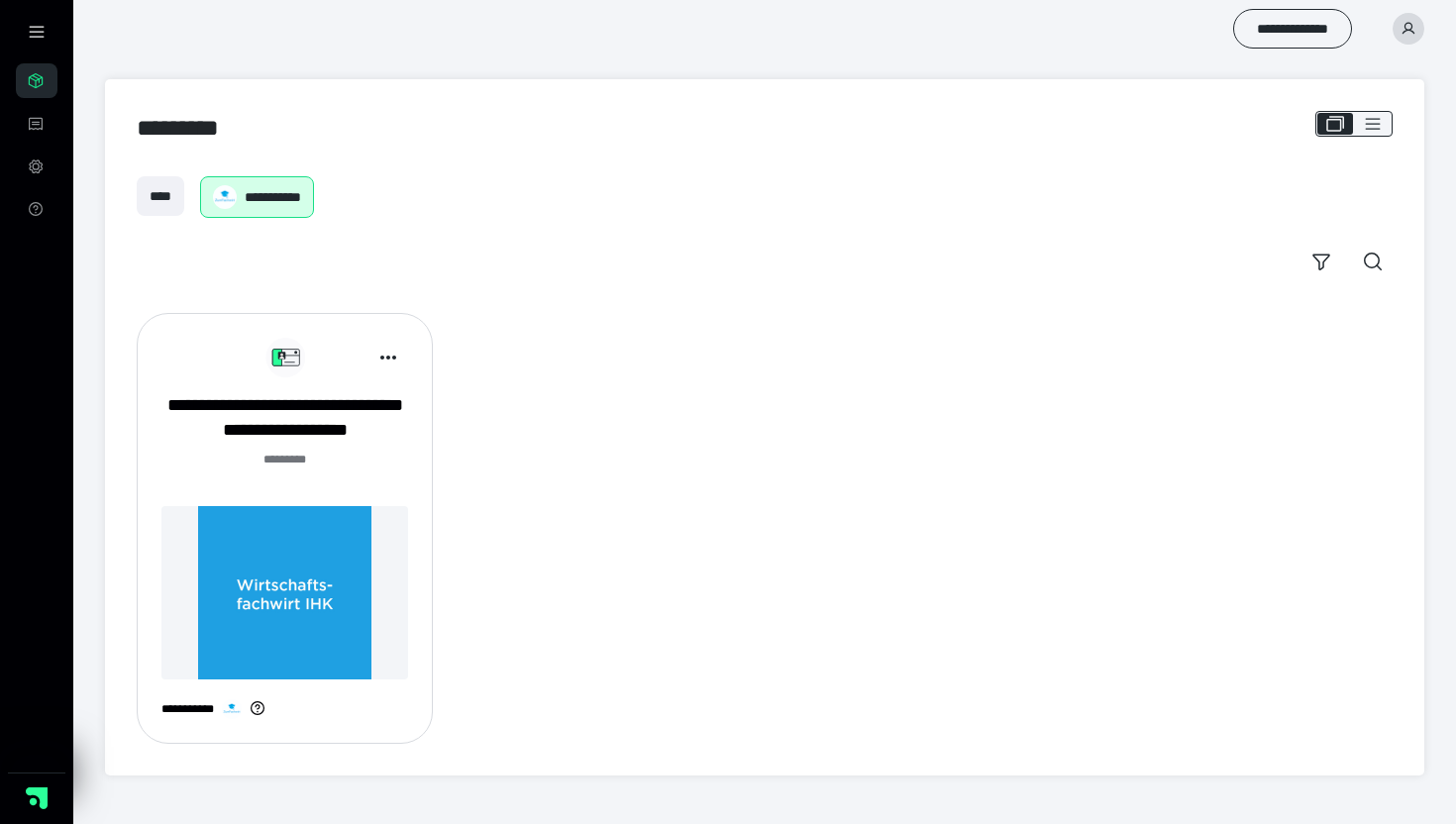 scroll, scrollTop: 0, scrollLeft: 0, axis: both 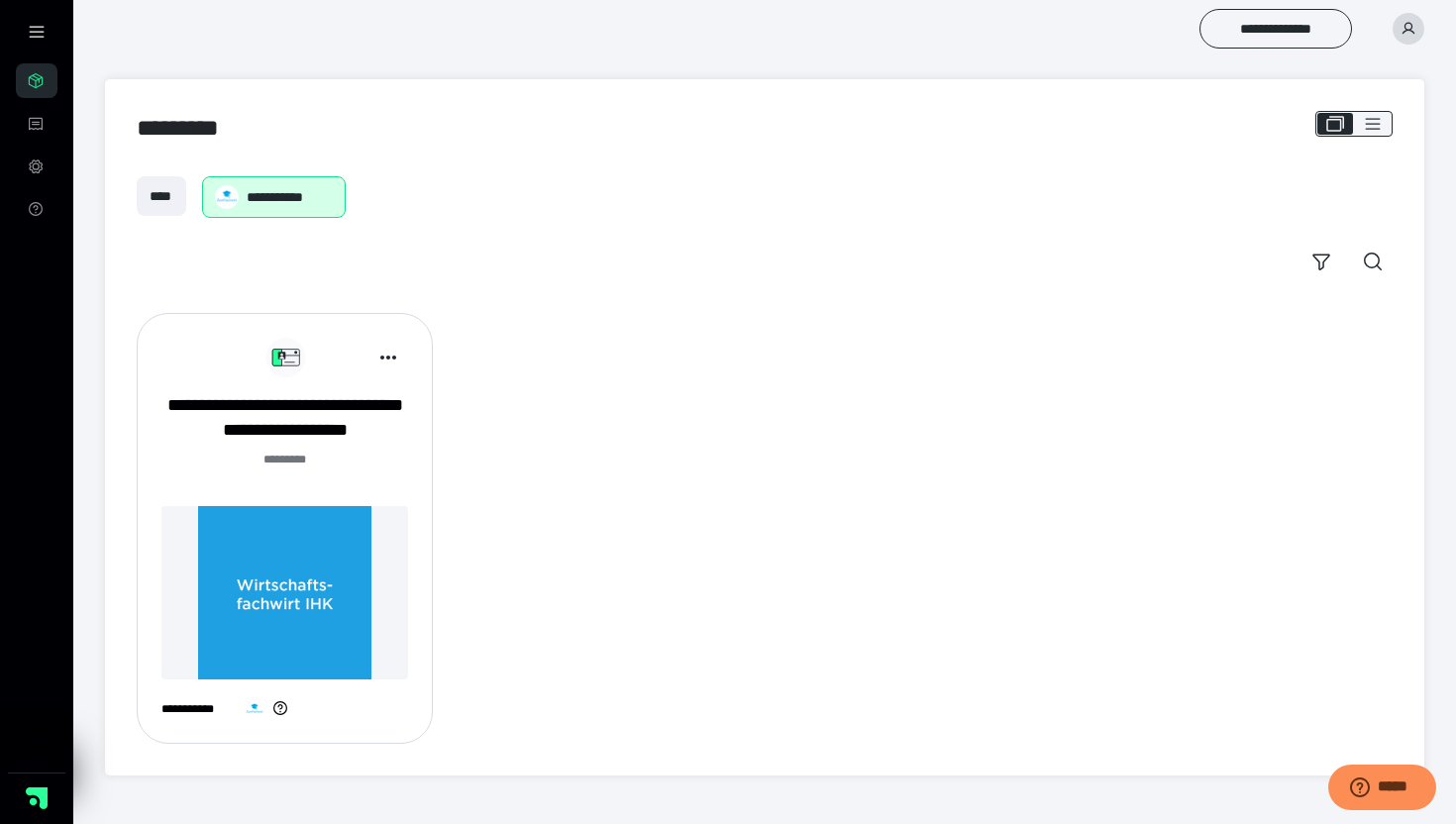 click at bounding box center [284, 592] 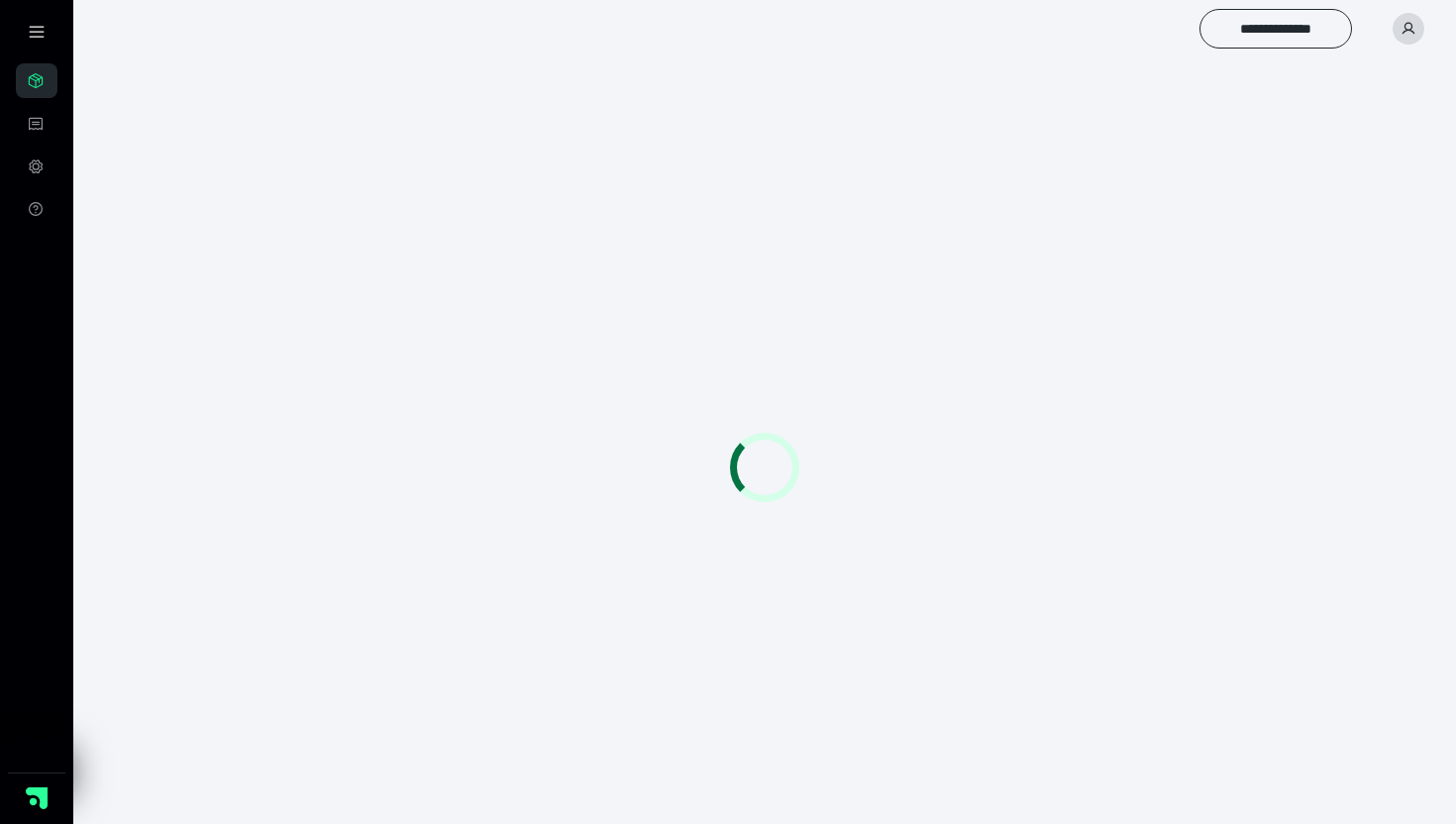 scroll, scrollTop: 0, scrollLeft: 0, axis: both 